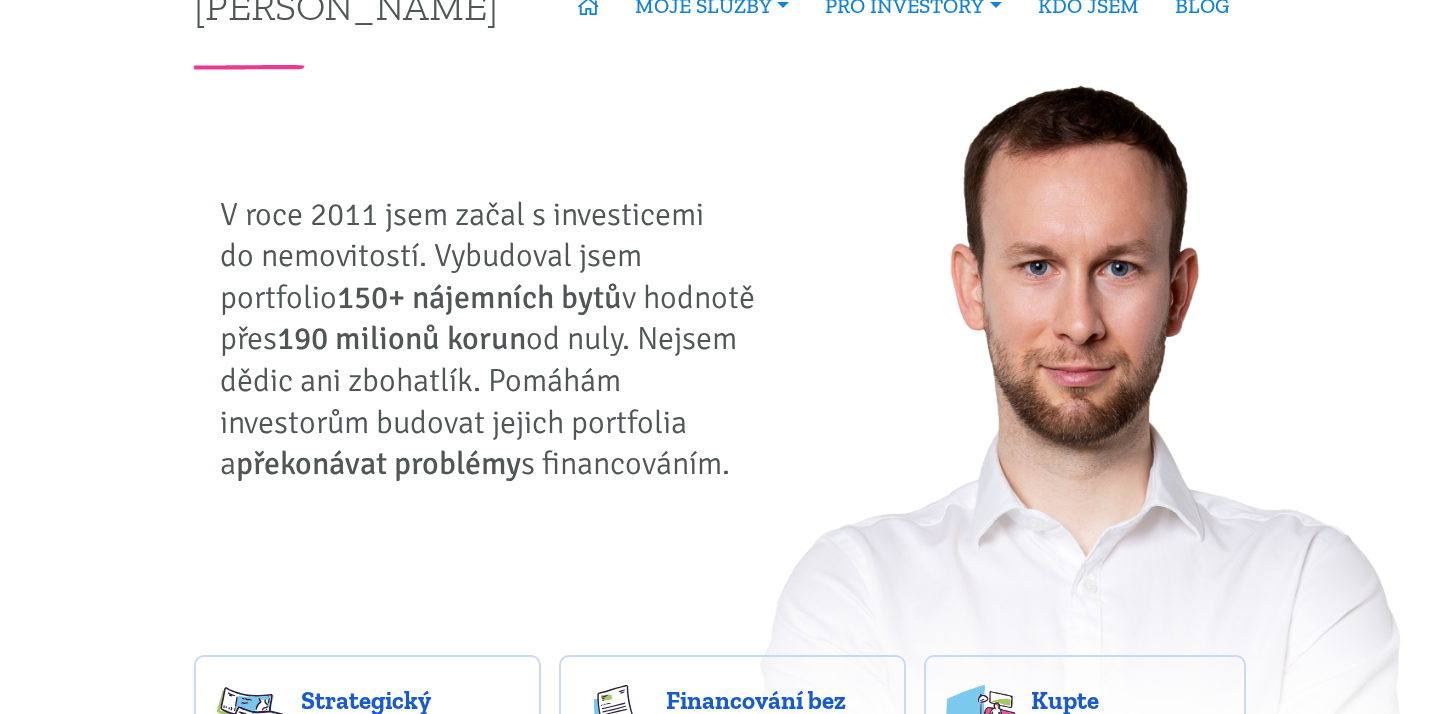 scroll, scrollTop: 0, scrollLeft: 0, axis: both 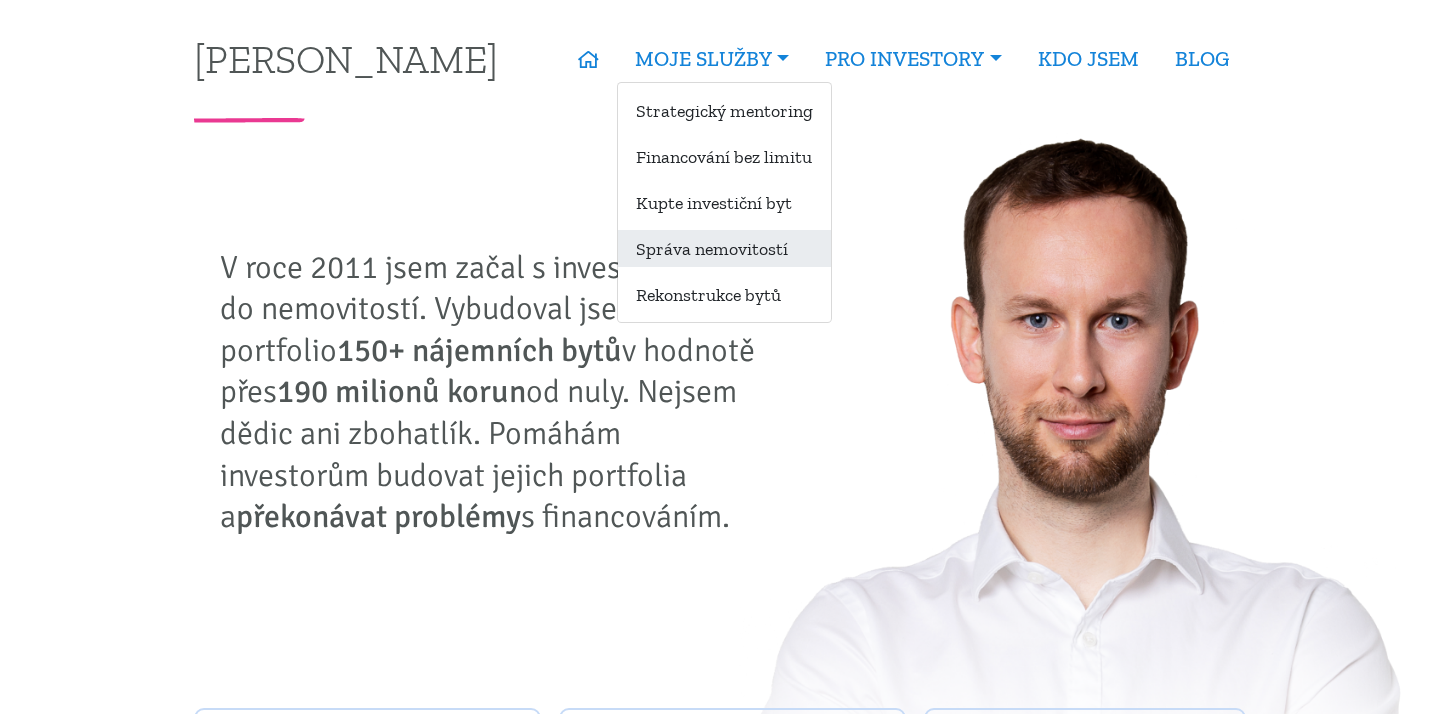click on "Správa nemovitostí" at bounding box center [724, 248] 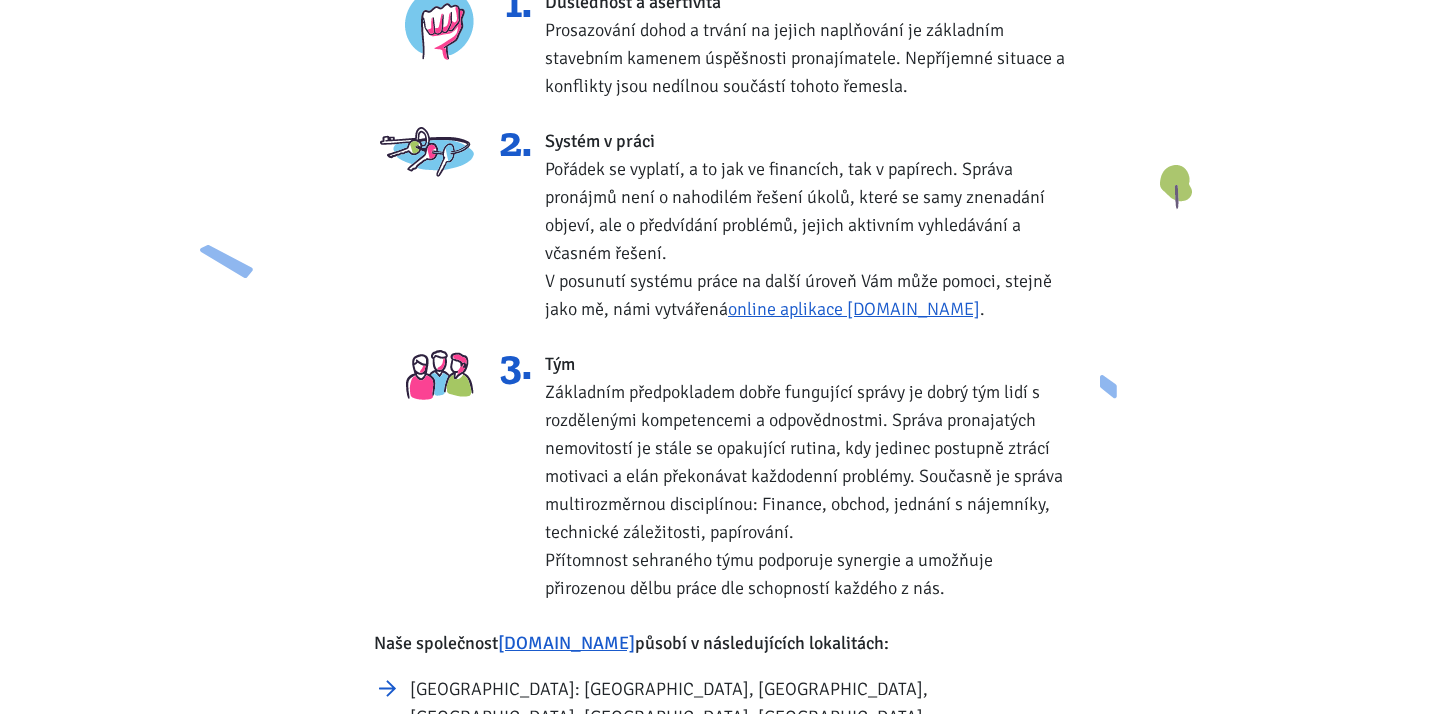 scroll, scrollTop: 0, scrollLeft: 0, axis: both 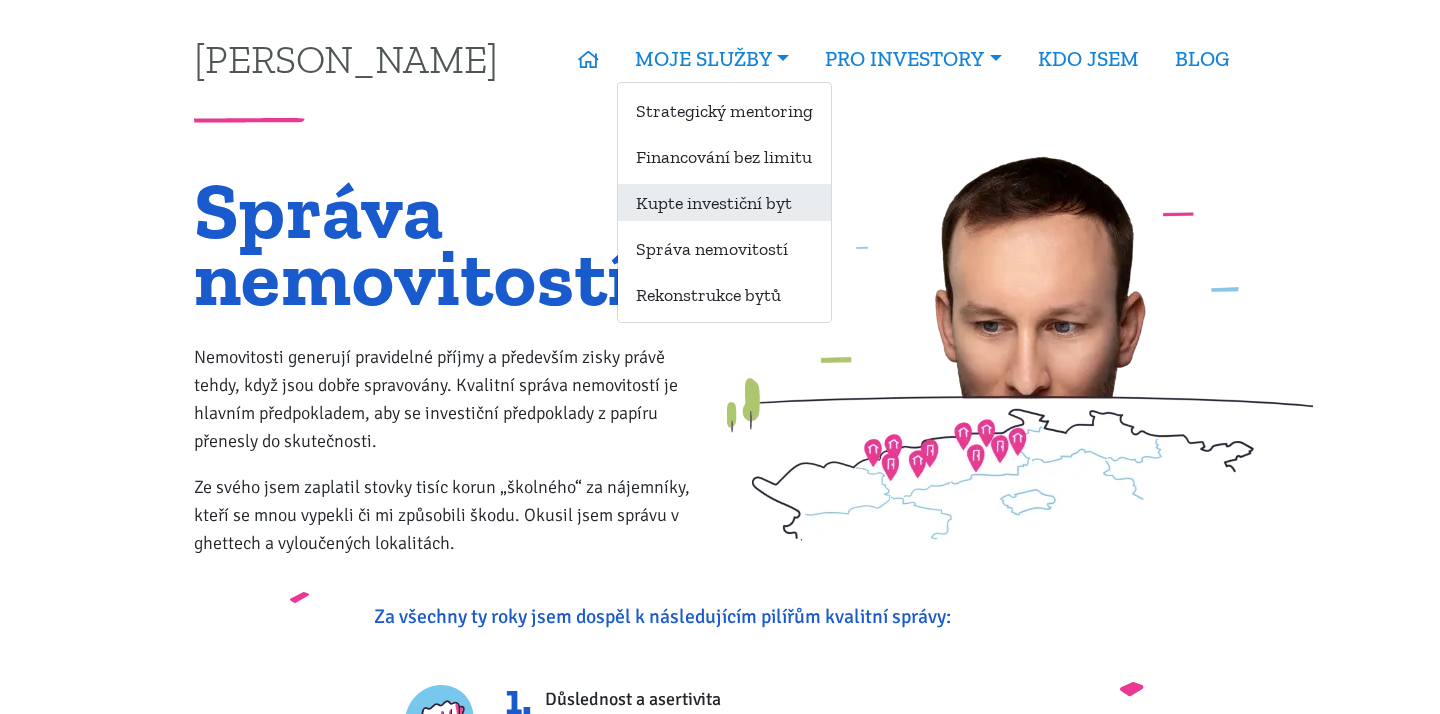 click on "Kupte investiční byt" at bounding box center (724, 202) 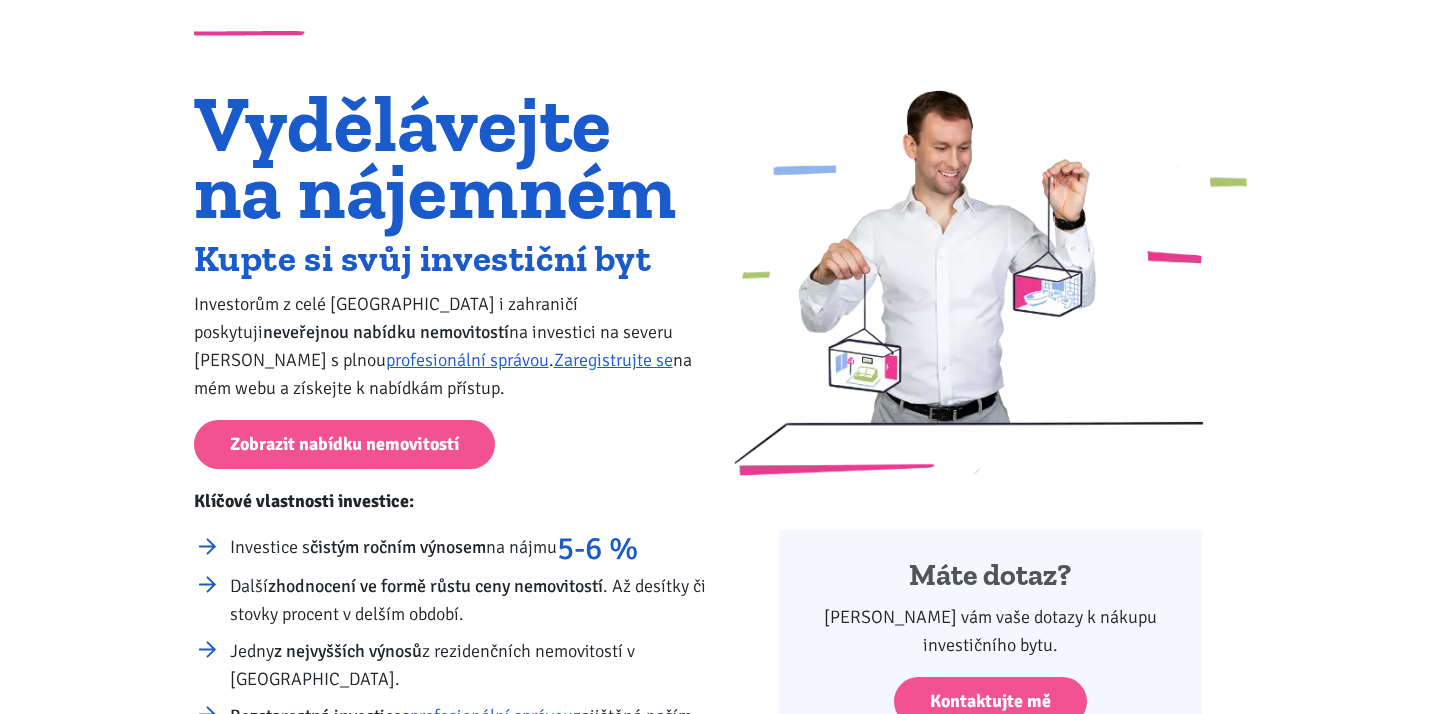 scroll, scrollTop: 0, scrollLeft: 0, axis: both 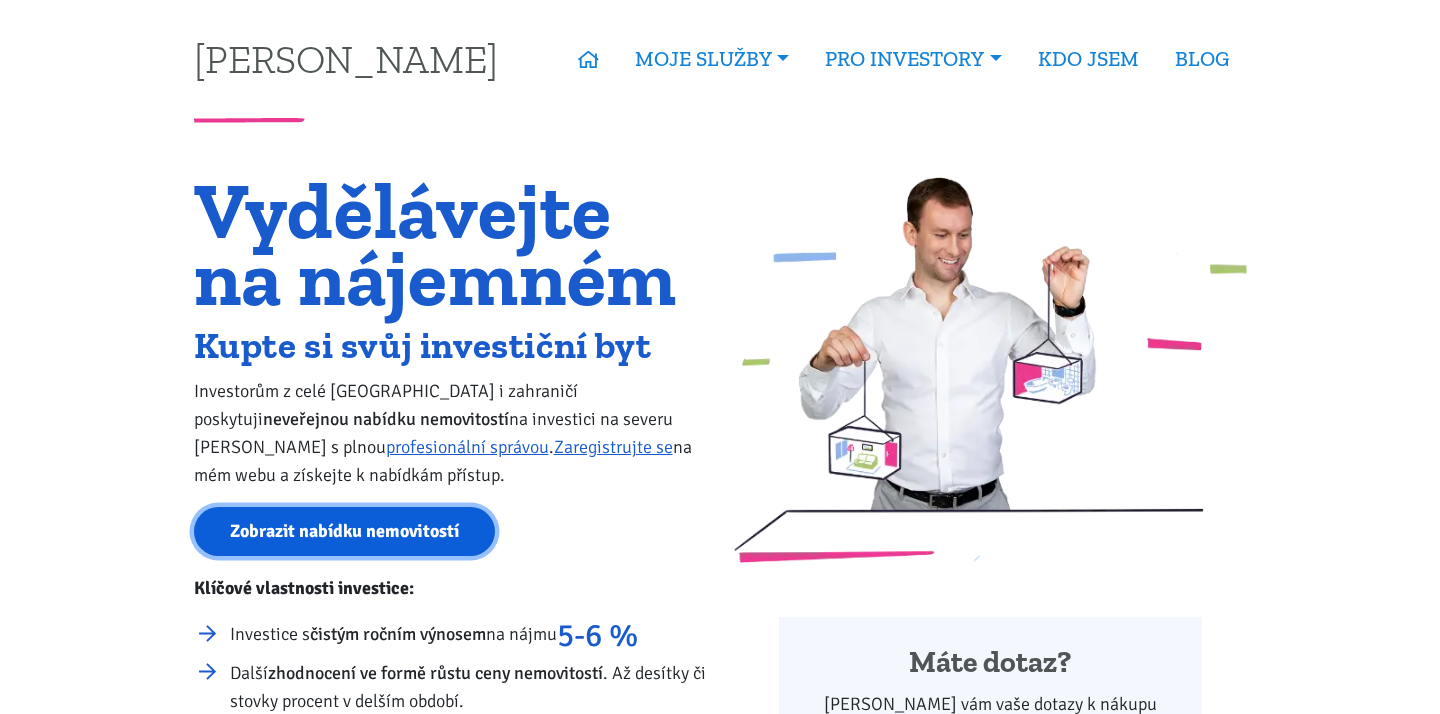 click on "Zobrazit nabídku nemovitostí" at bounding box center (344, 531) 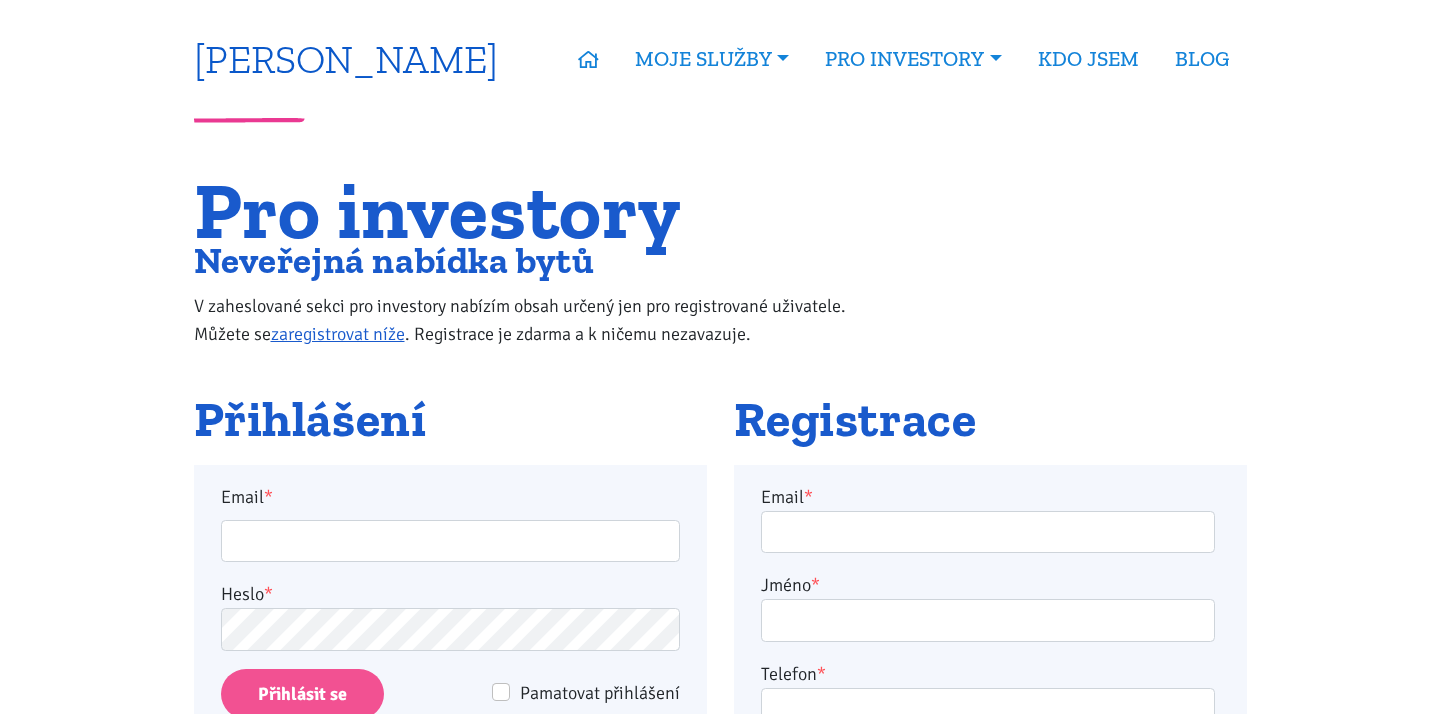 scroll, scrollTop: 564, scrollLeft: 0, axis: vertical 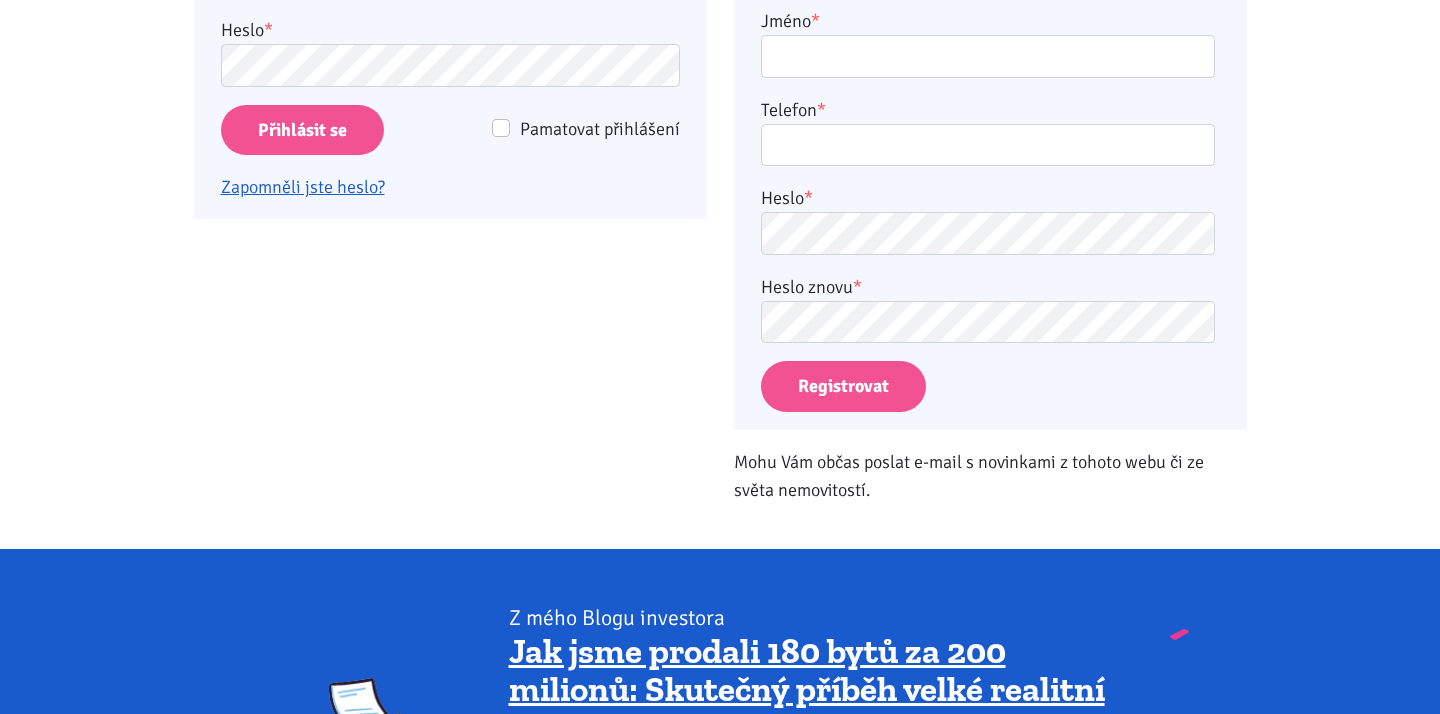 type on "monakub@gmail.com" 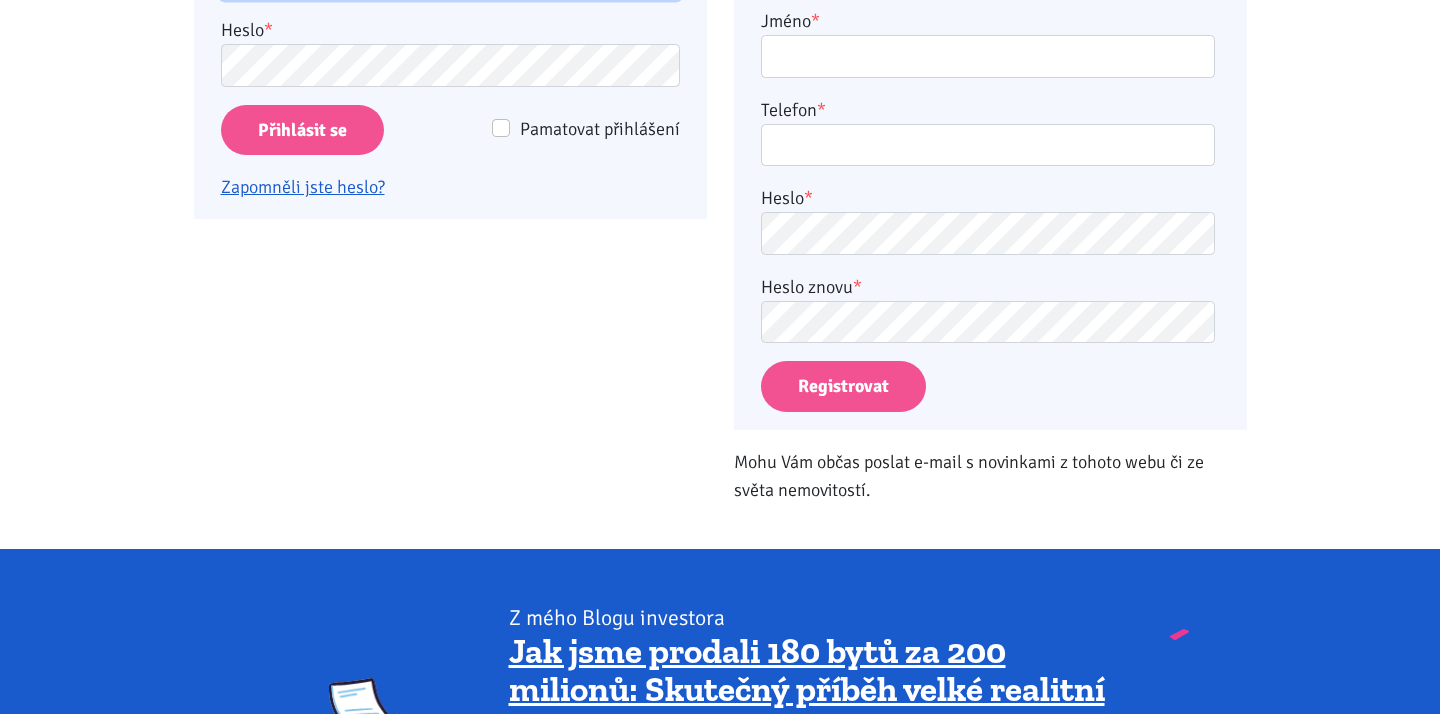 type on "monakub@gmail.com" 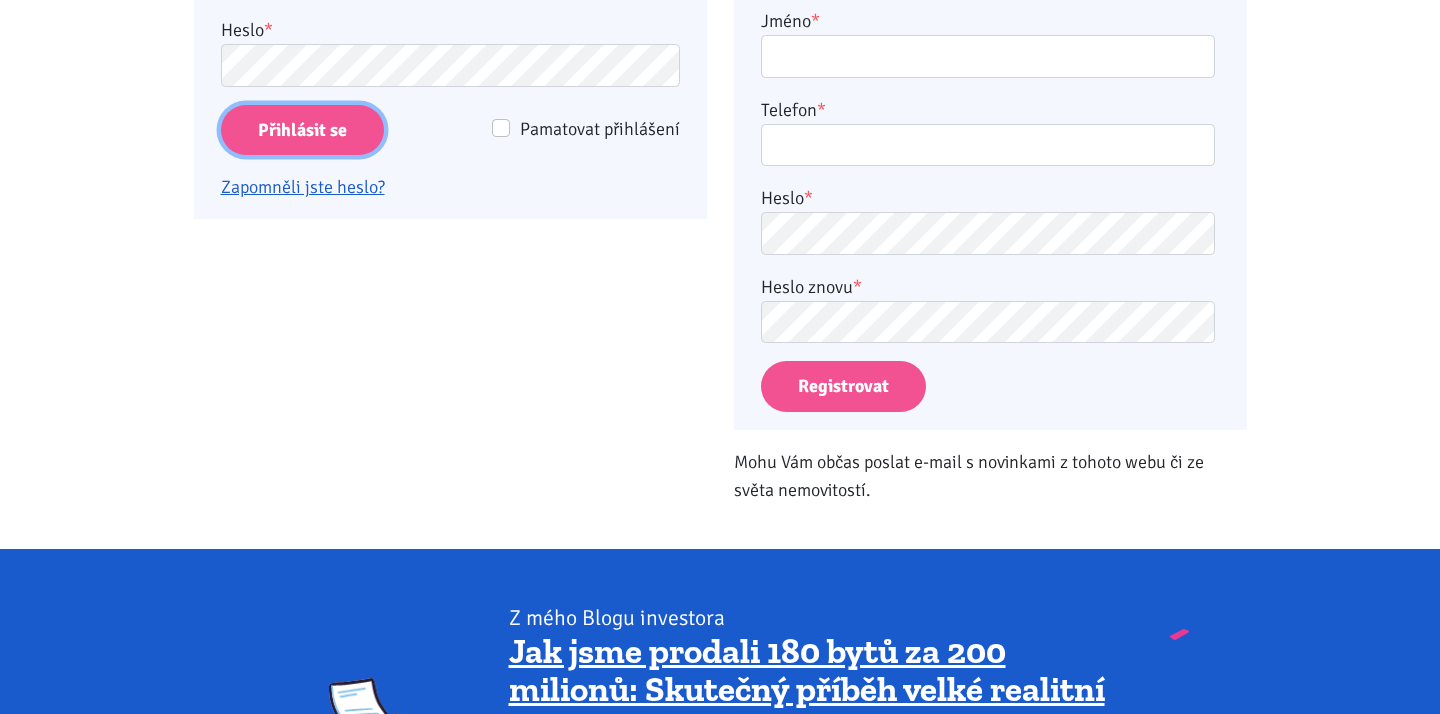 click on "Přihlásit se" at bounding box center (302, 130) 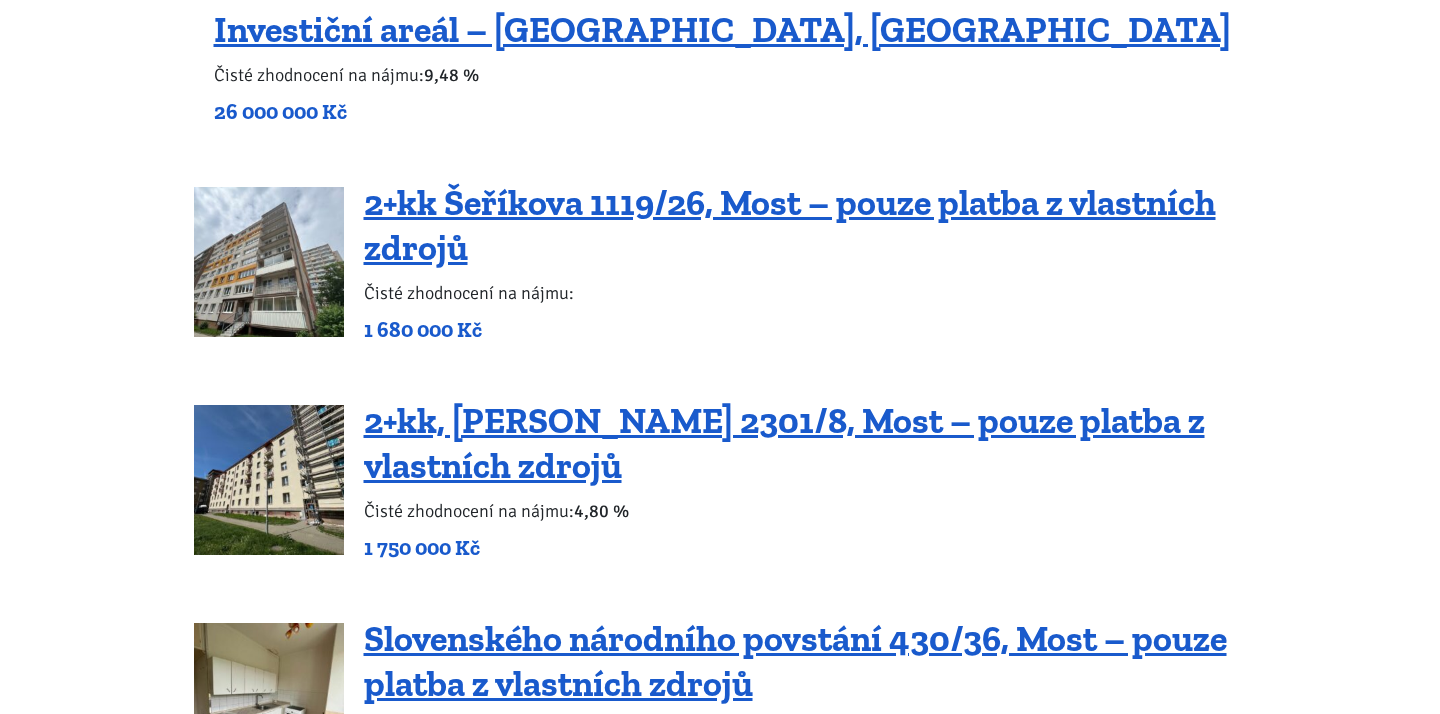 scroll, scrollTop: 364, scrollLeft: 0, axis: vertical 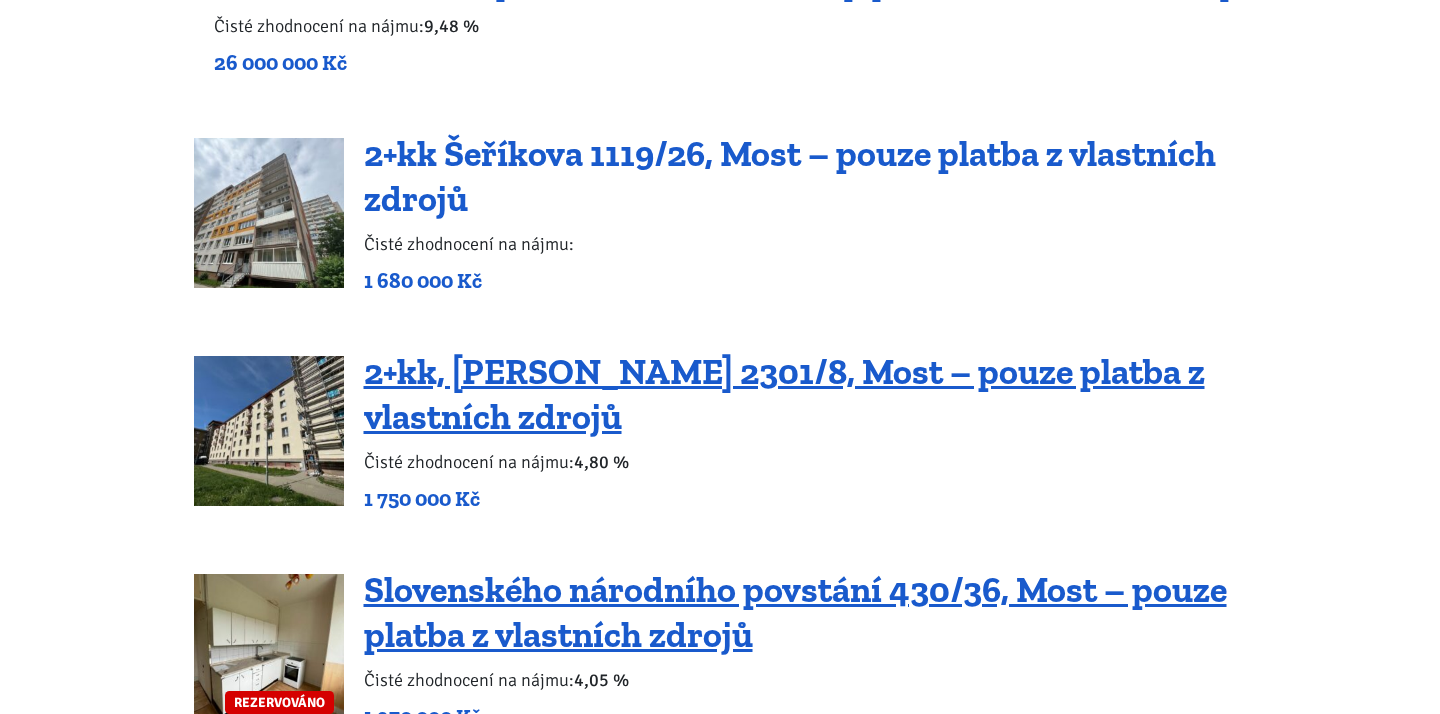 click on "2+kk Šeříkova 1119/26, Most – pouze platba z vlastních zdrojů" at bounding box center (790, 176) 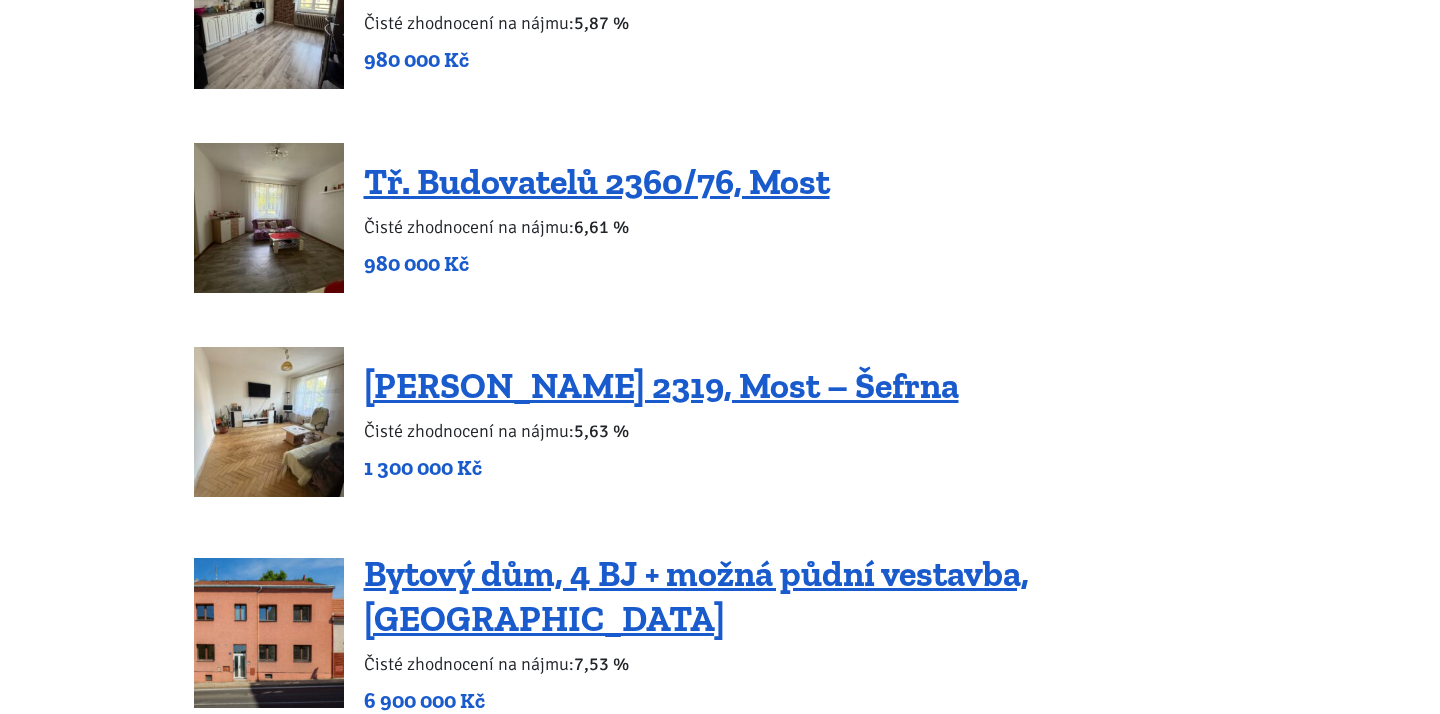 scroll, scrollTop: 2497, scrollLeft: 0, axis: vertical 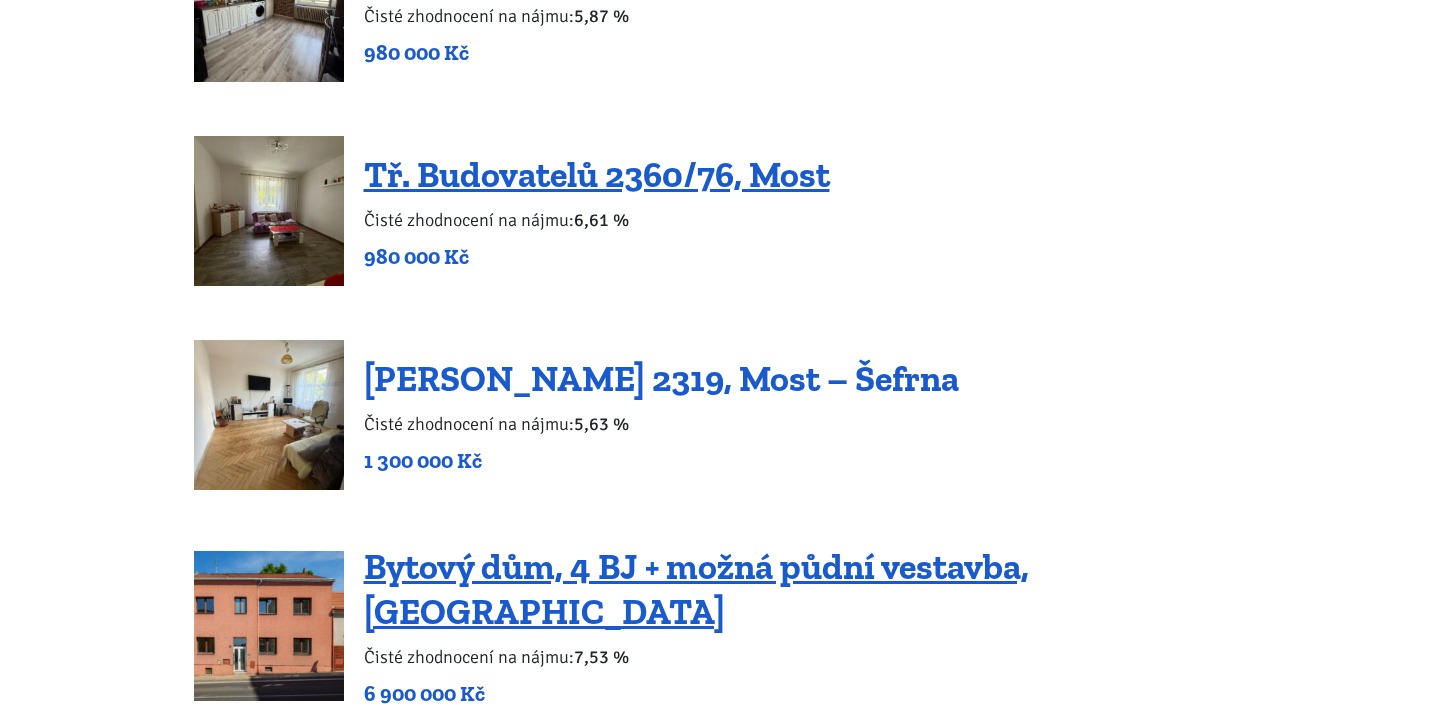 click on "[PERSON_NAME] 2319, Most – Šefrna" at bounding box center [661, 378] 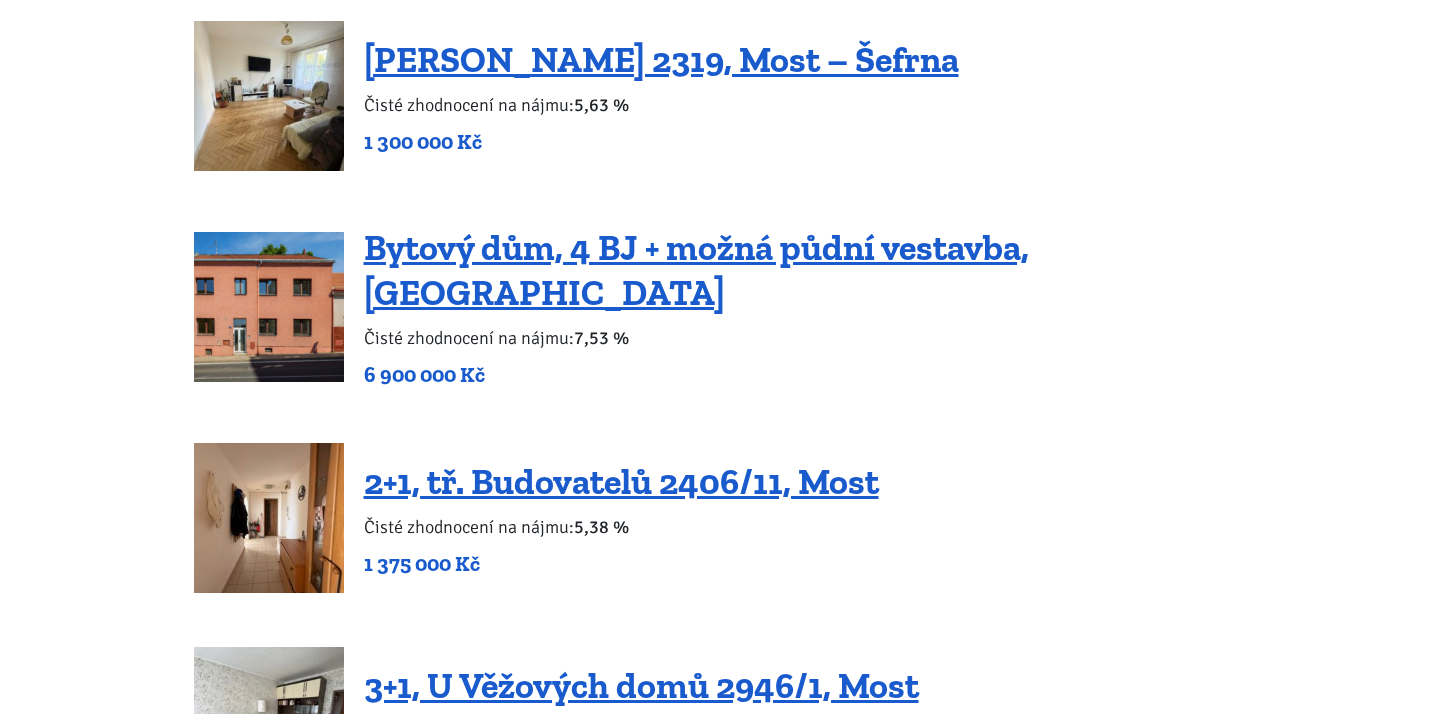 scroll, scrollTop: 2836, scrollLeft: 0, axis: vertical 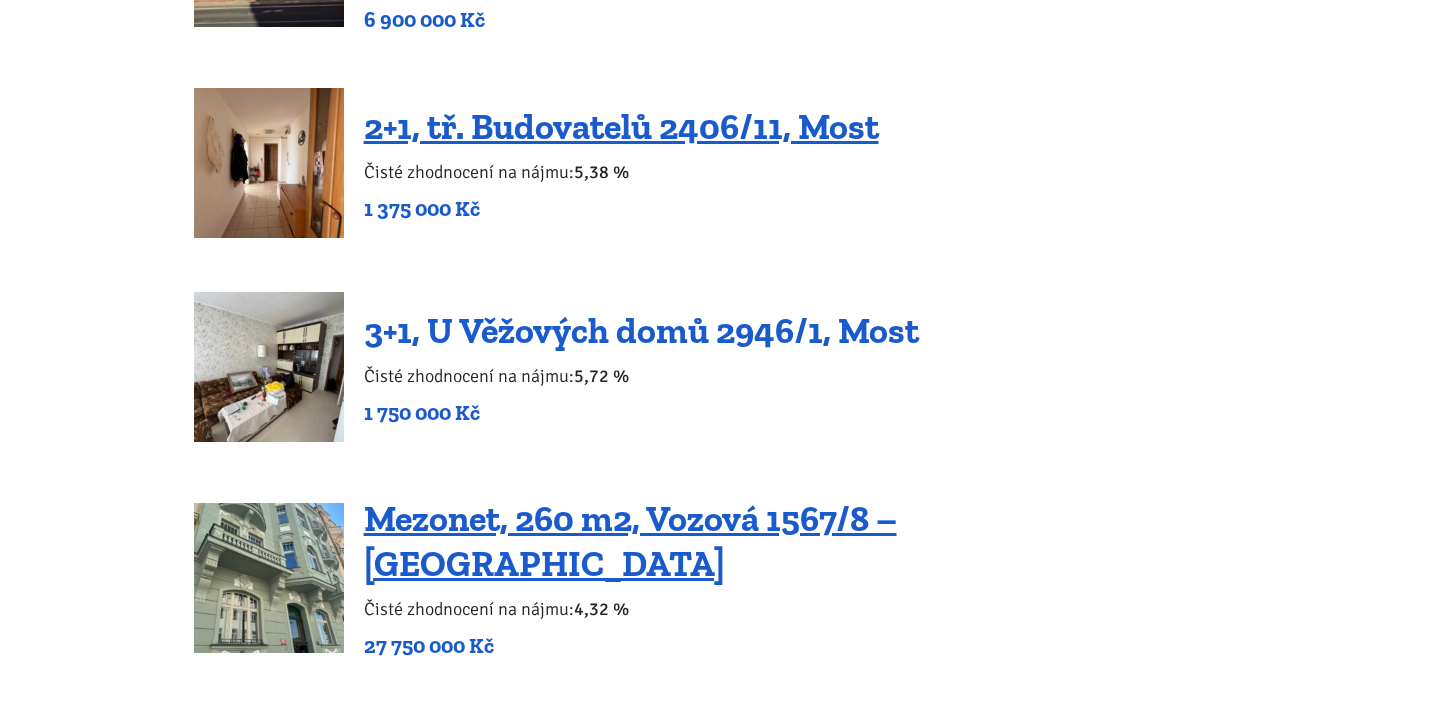 click on "3+1, U Věžových domů 2946/1, Most" at bounding box center (641, 330) 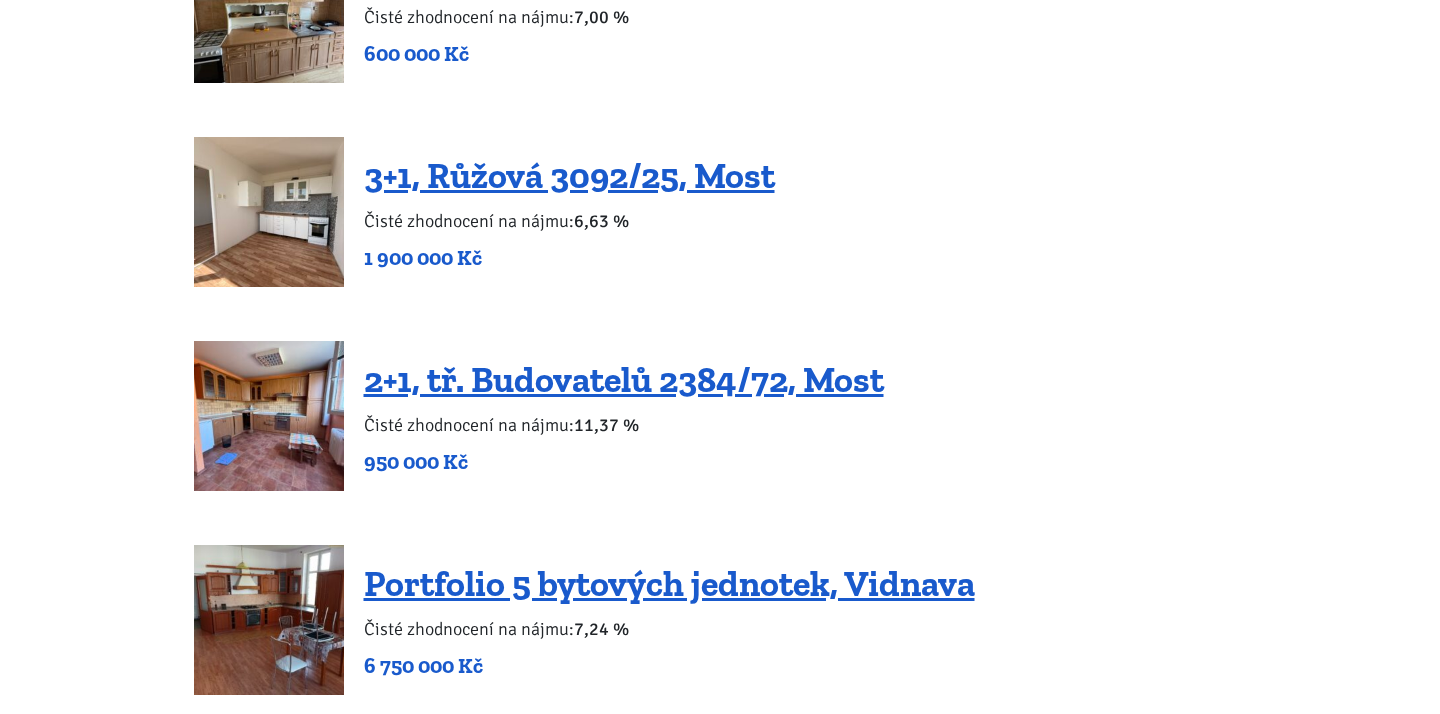 scroll, scrollTop: 3951, scrollLeft: 0, axis: vertical 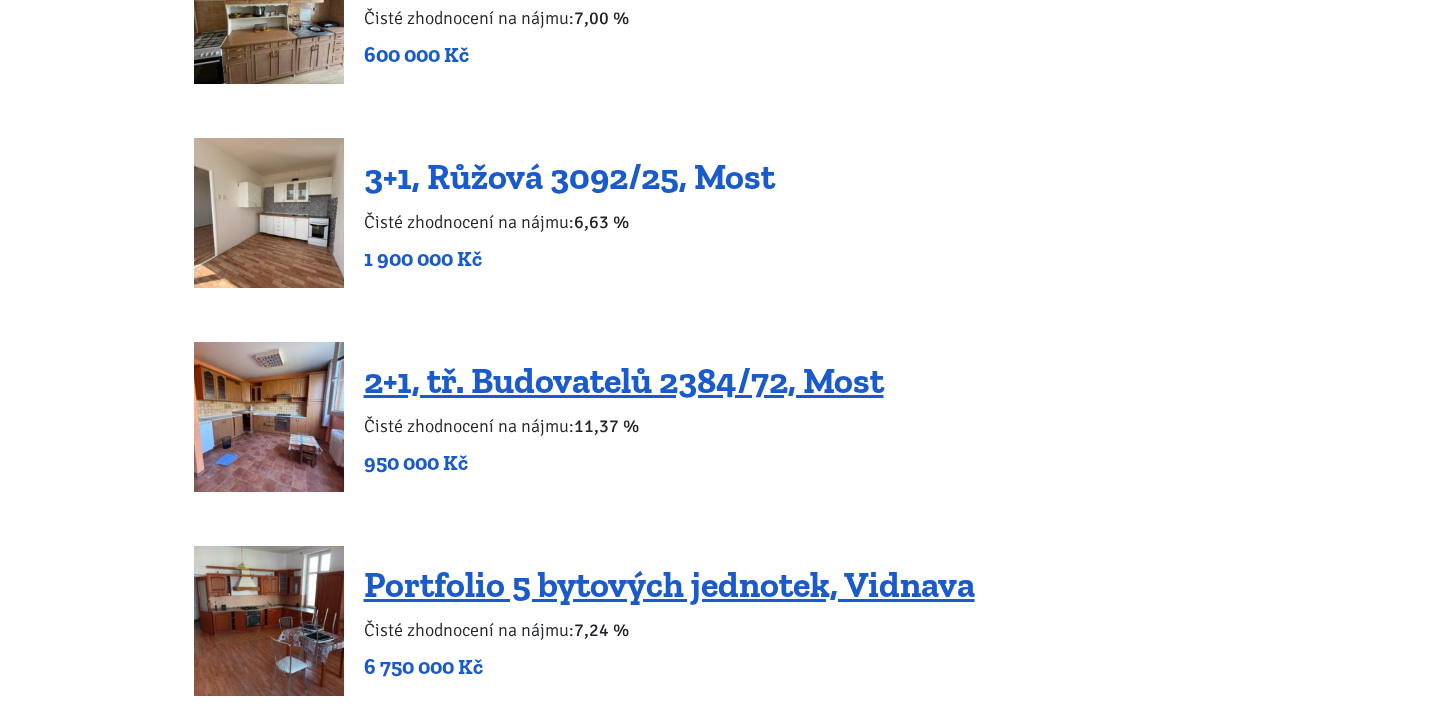 click on "3+1, Růžová 3092/25, Most" at bounding box center [569, 176] 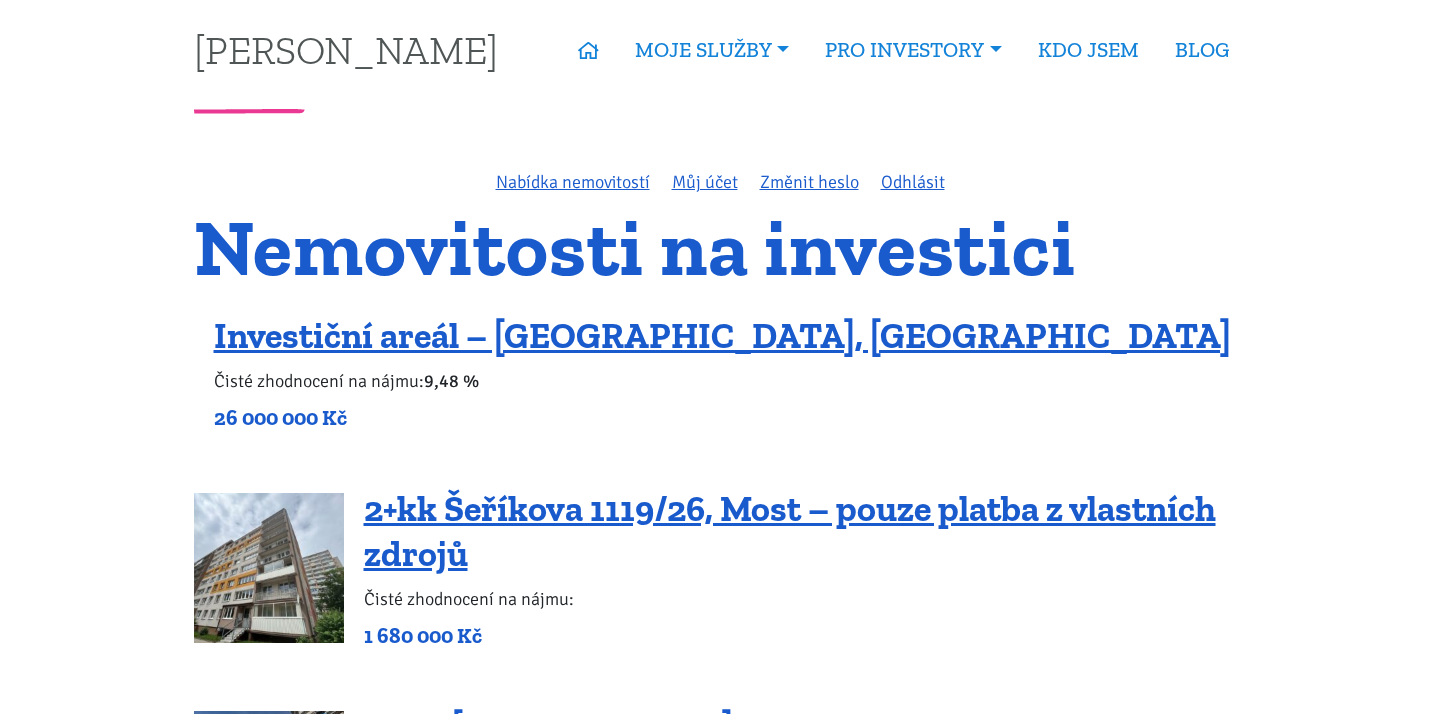 scroll, scrollTop: 0, scrollLeft: 0, axis: both 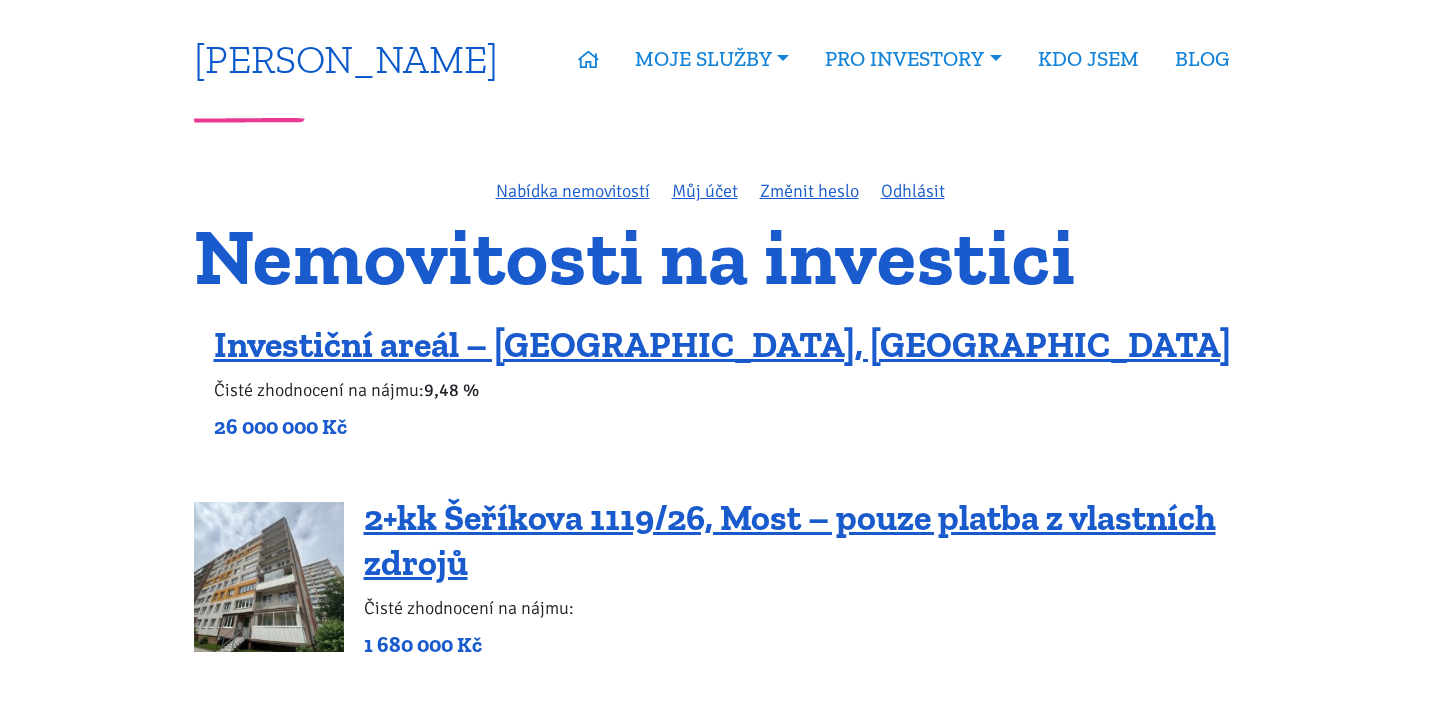 click on "[PERSON_NAME]" at bounding box center (346, 58) 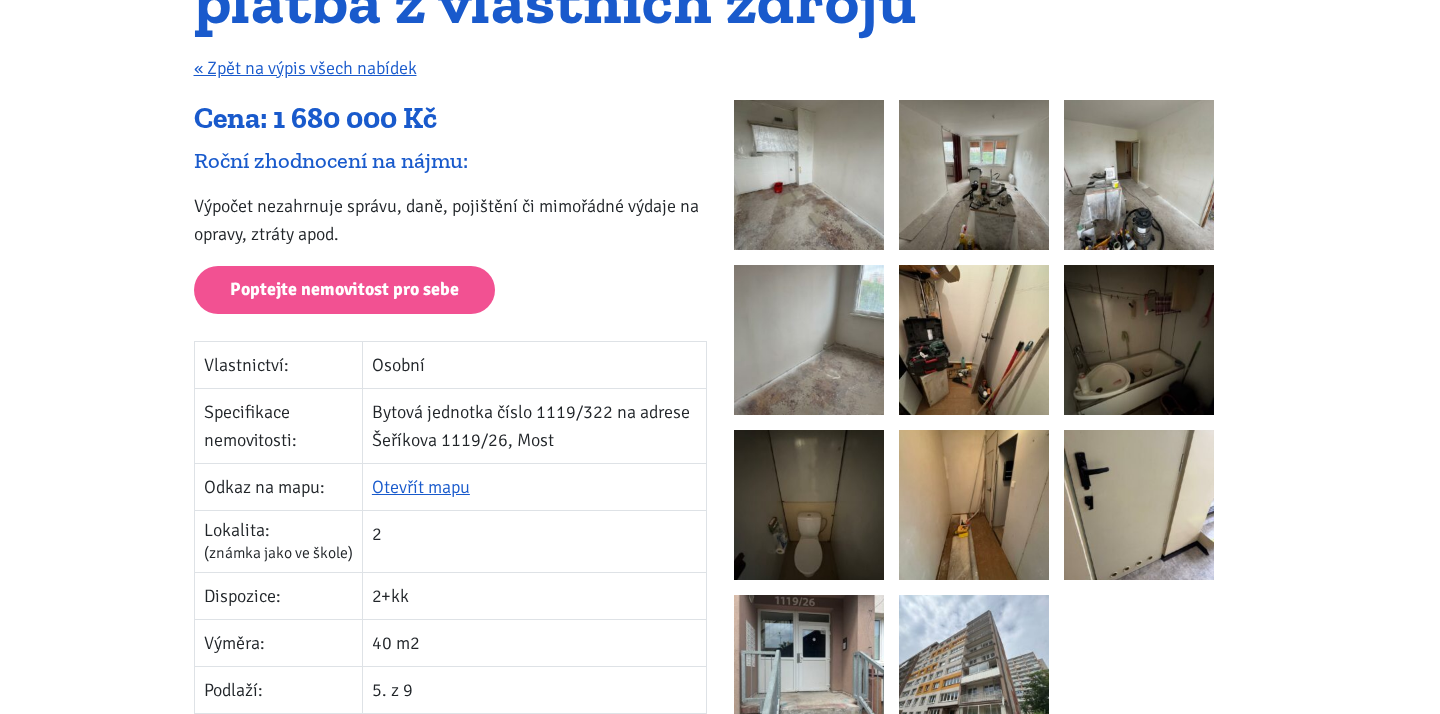 scroll, scrollTop: 240, scrollLeft: 0, axis: vertical 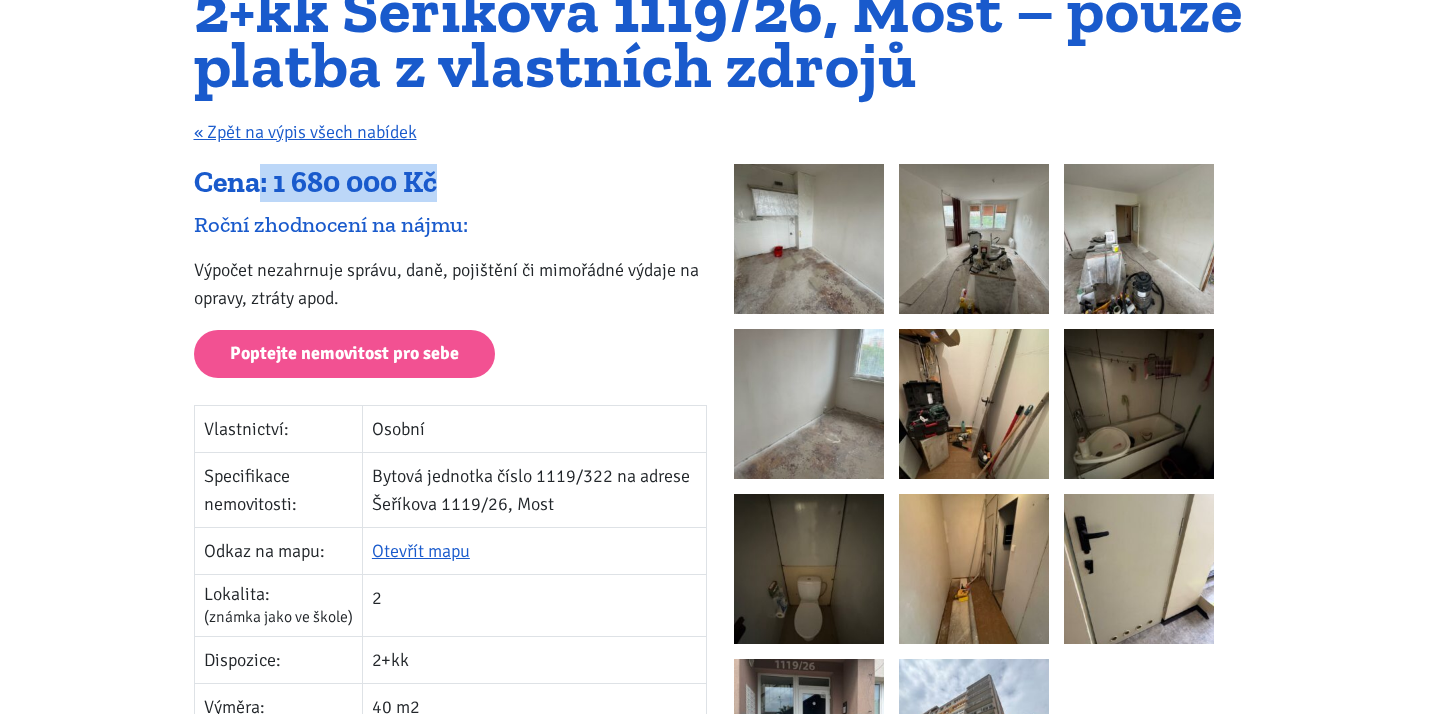 drag, startPoint x: 261, startPoint y: 185, endPoint x: 464, endPoint y: 183, distance: 203.00986 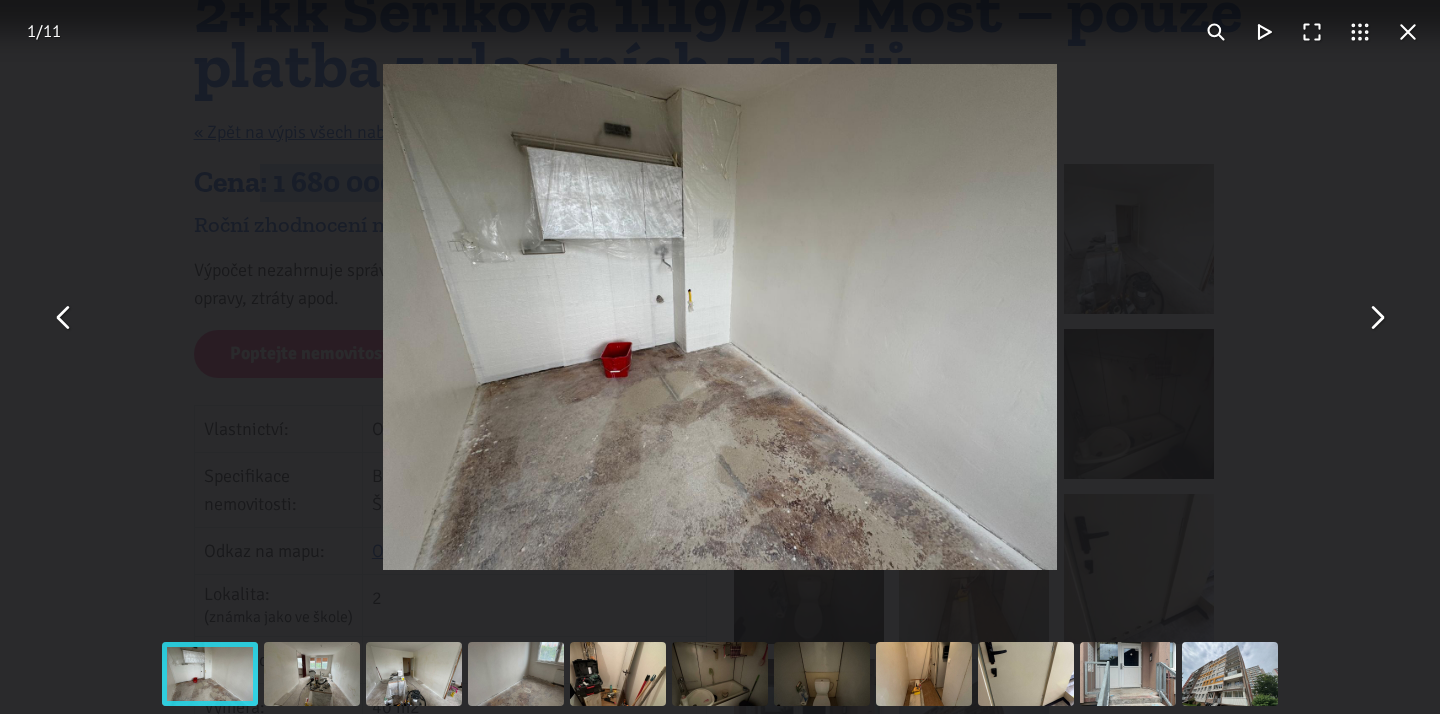 click at bounding box center (1376, 317) 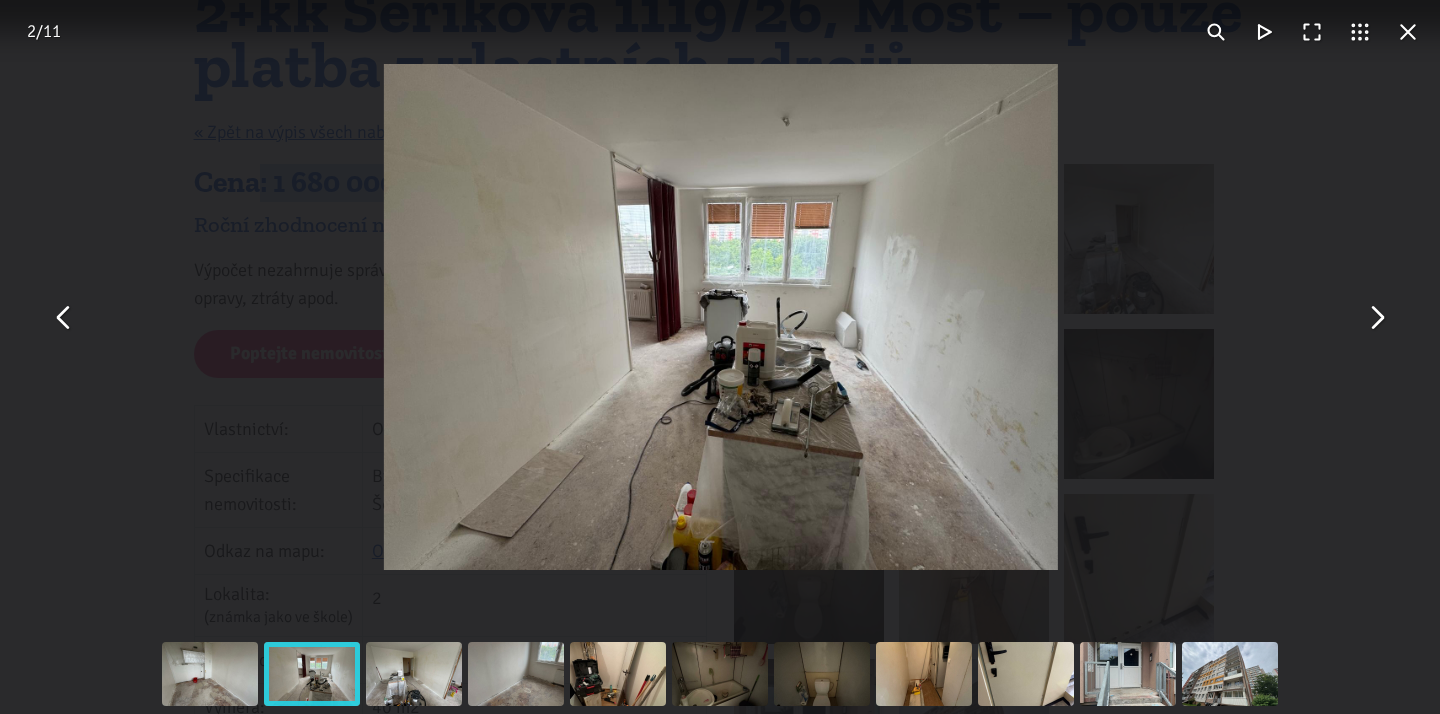 click at bounding box center (1376, 317) 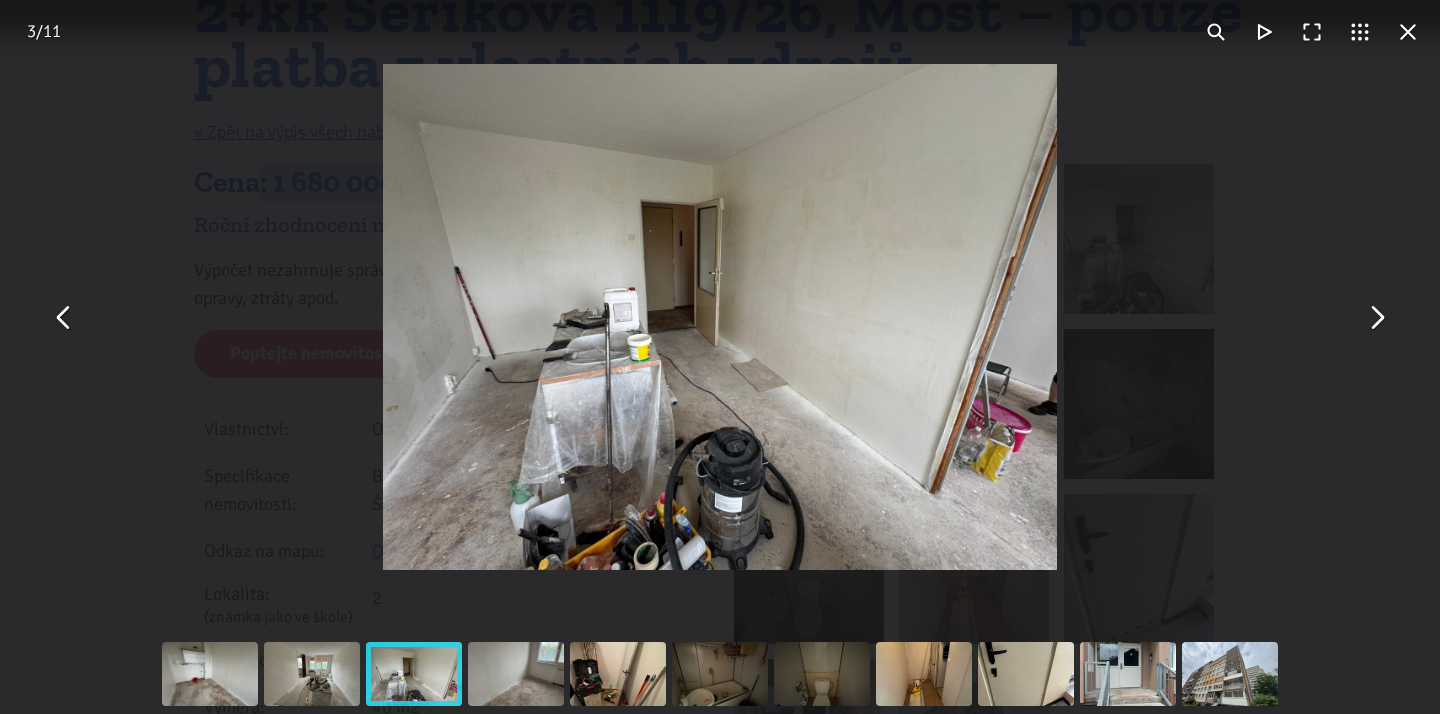 click at bounding box center [1376, 317] 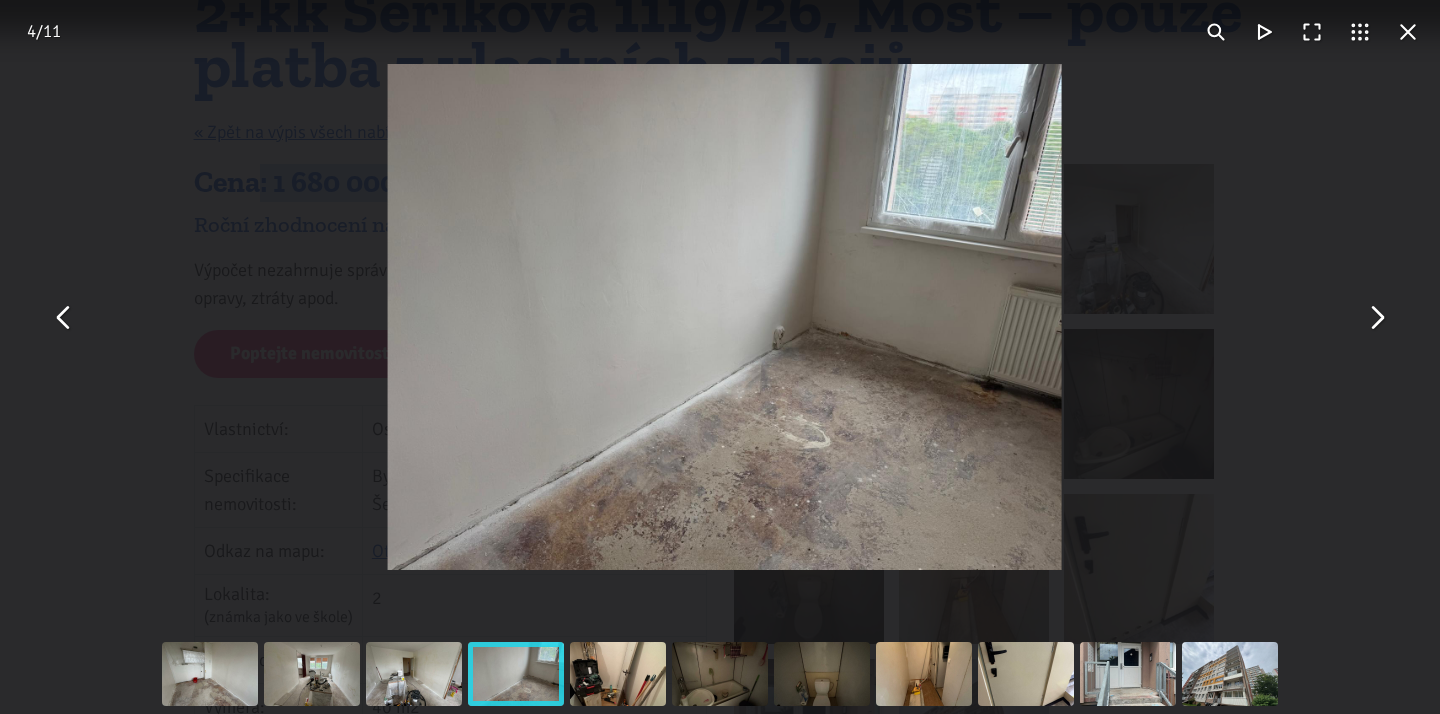 click at bounding box center (1376, 317) 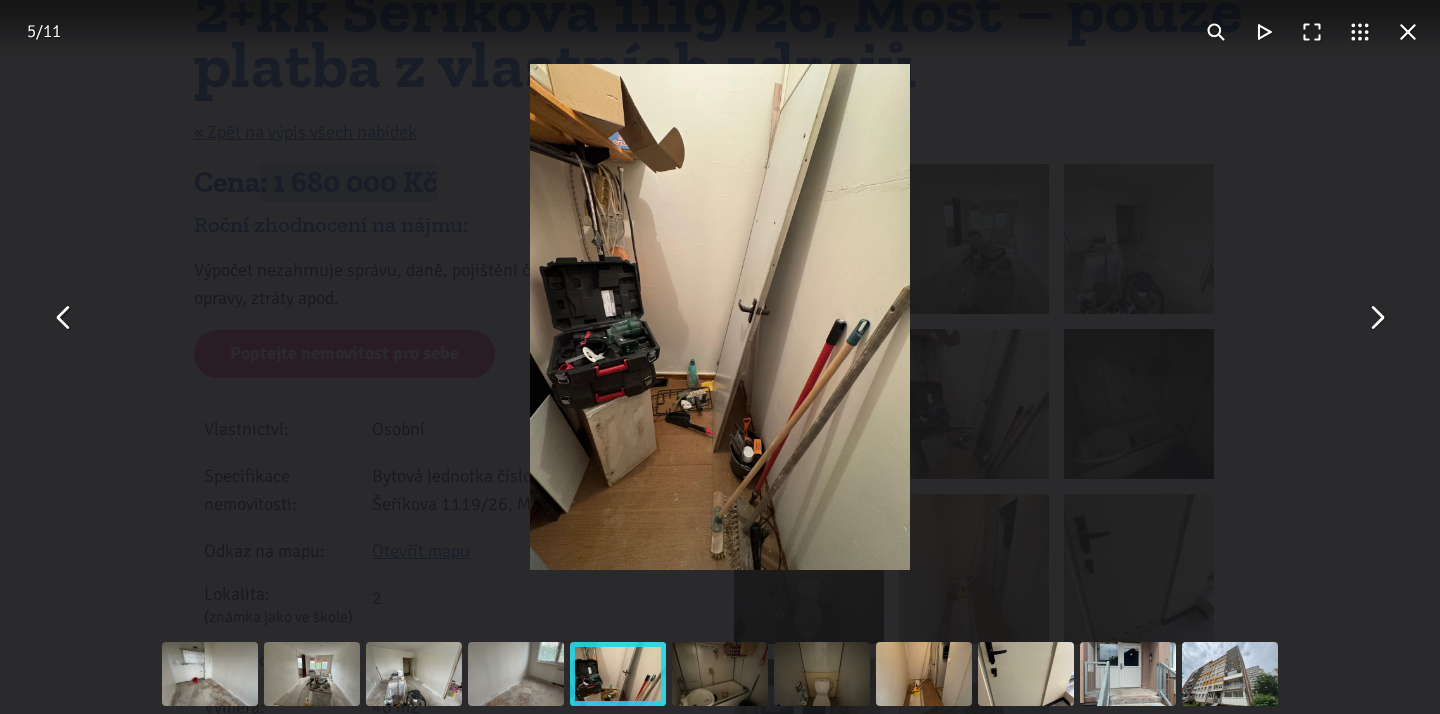 click at bounding box center [1376, 317] 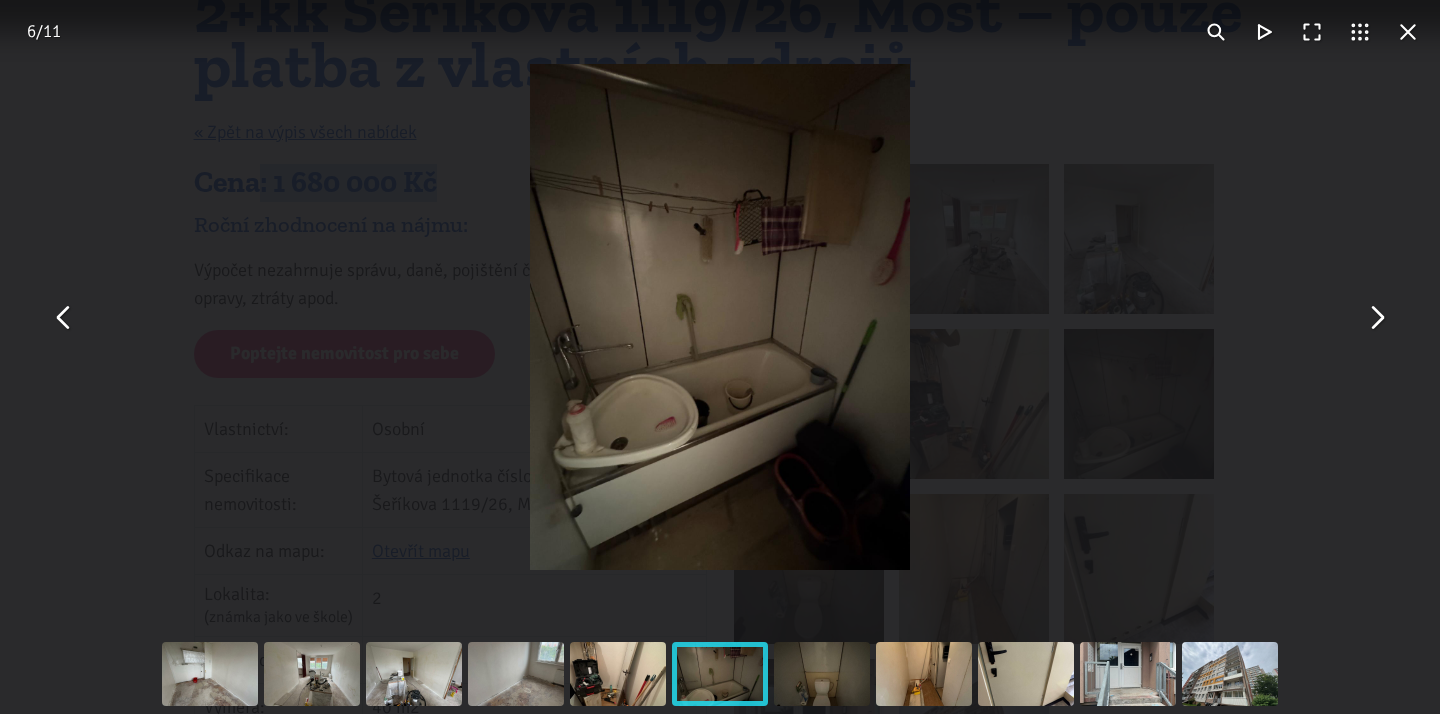 click at bounding box center [1376, 317] 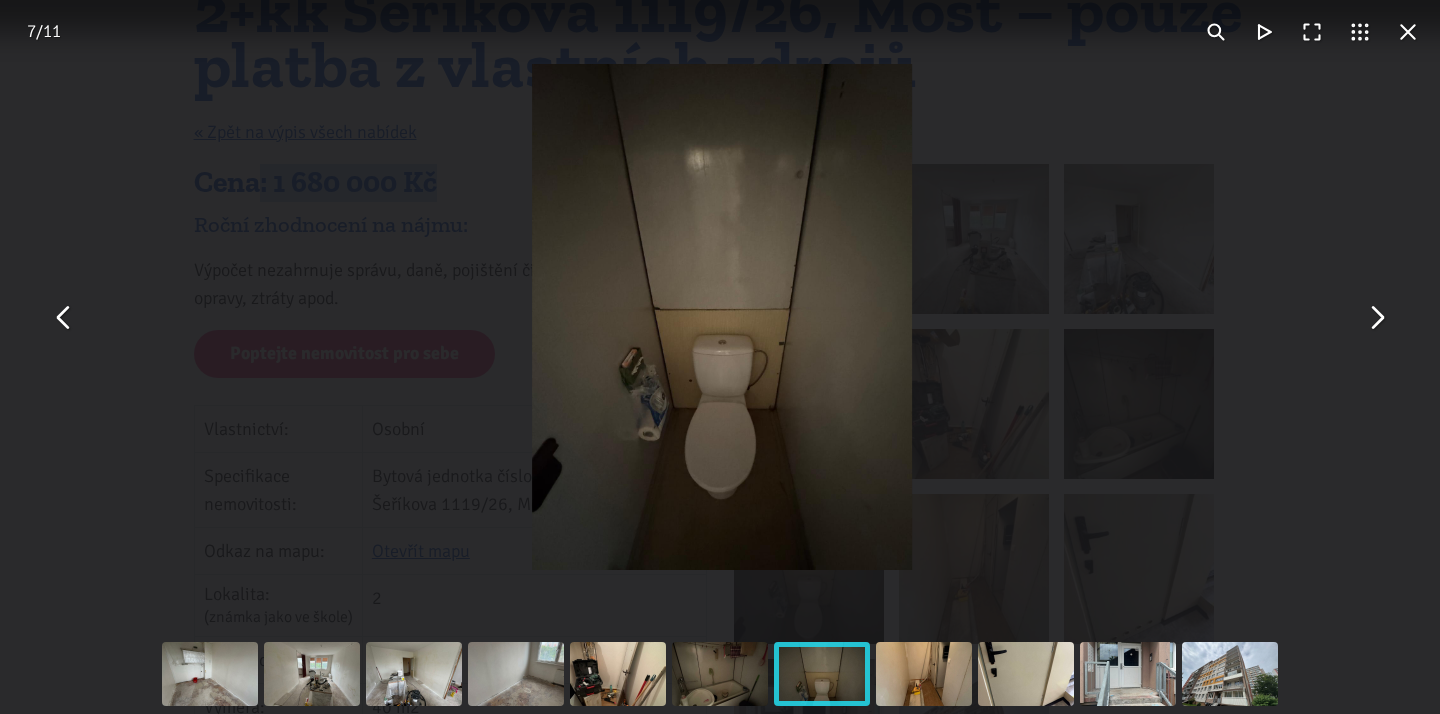click at bounding box center [1376, 317] 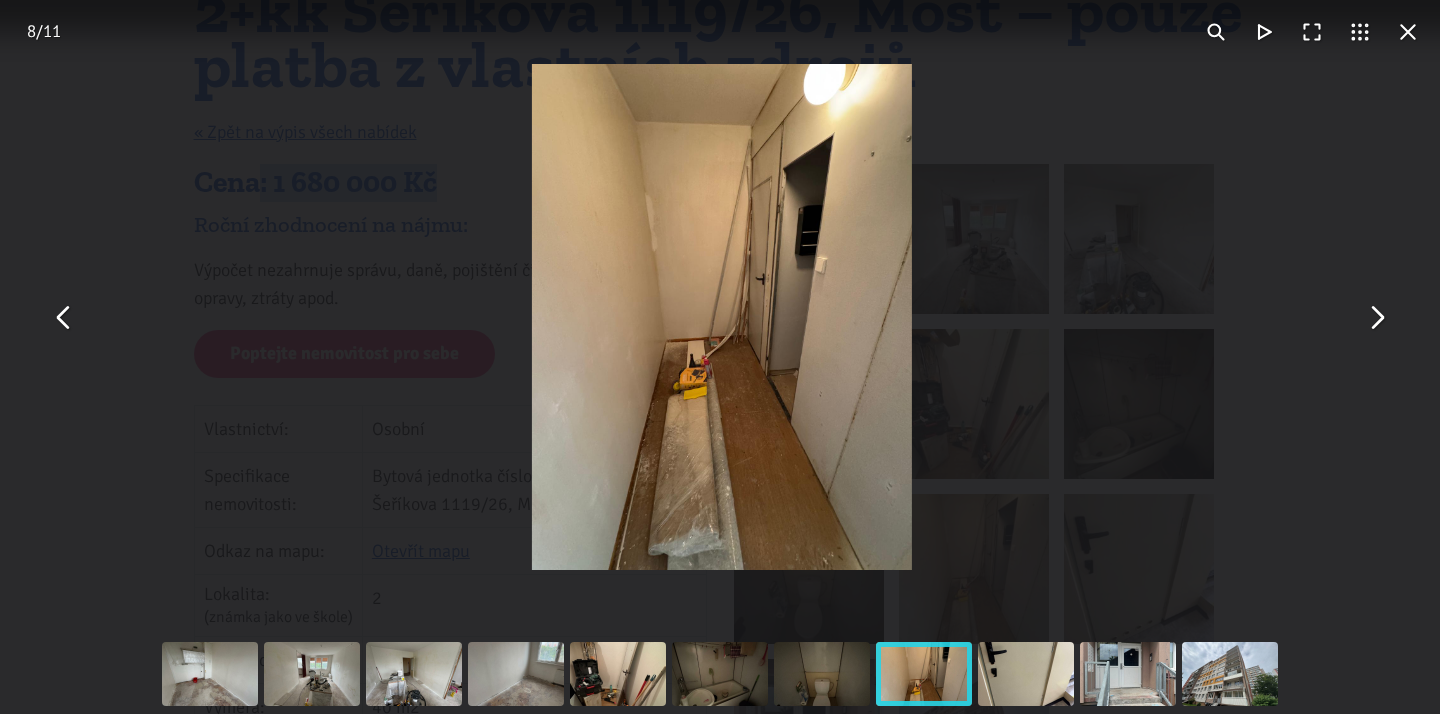 click at bounding box center [1376, 317] 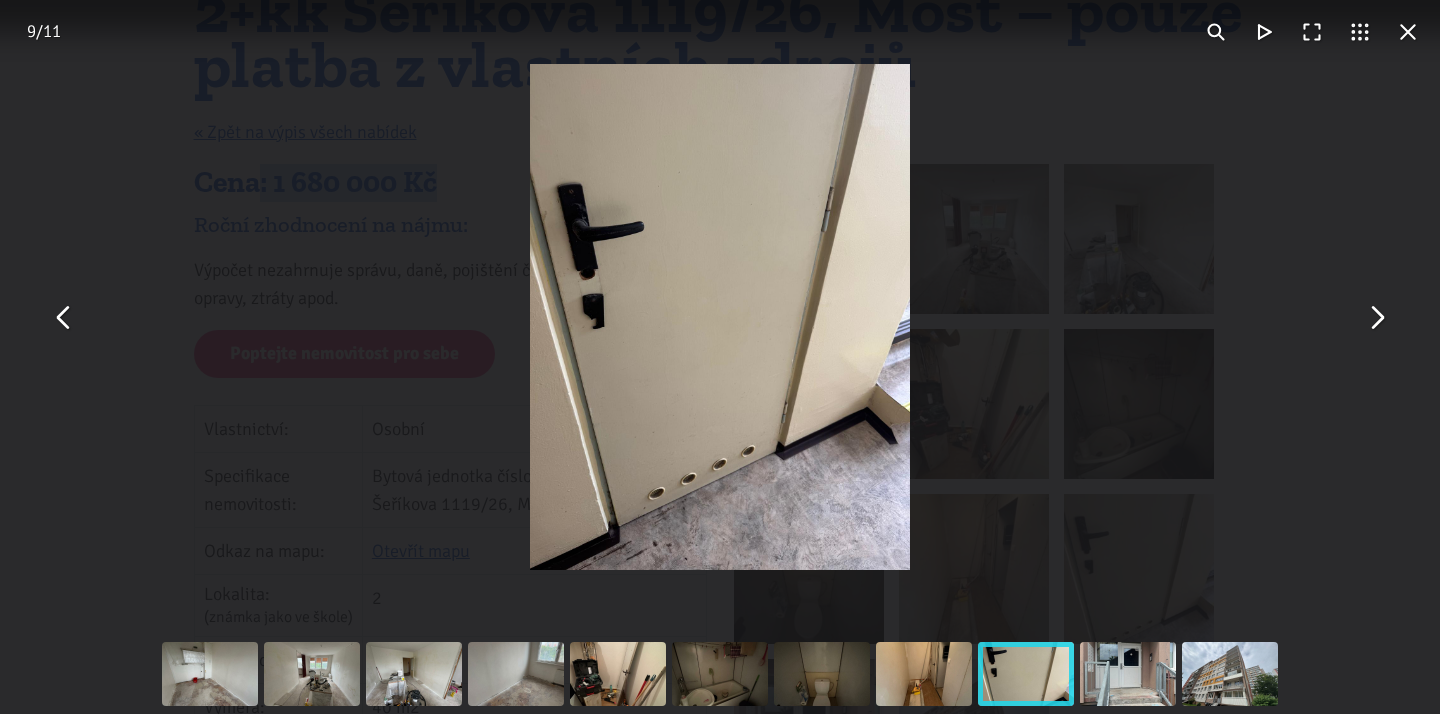 click at bounding box center (1408, 32) 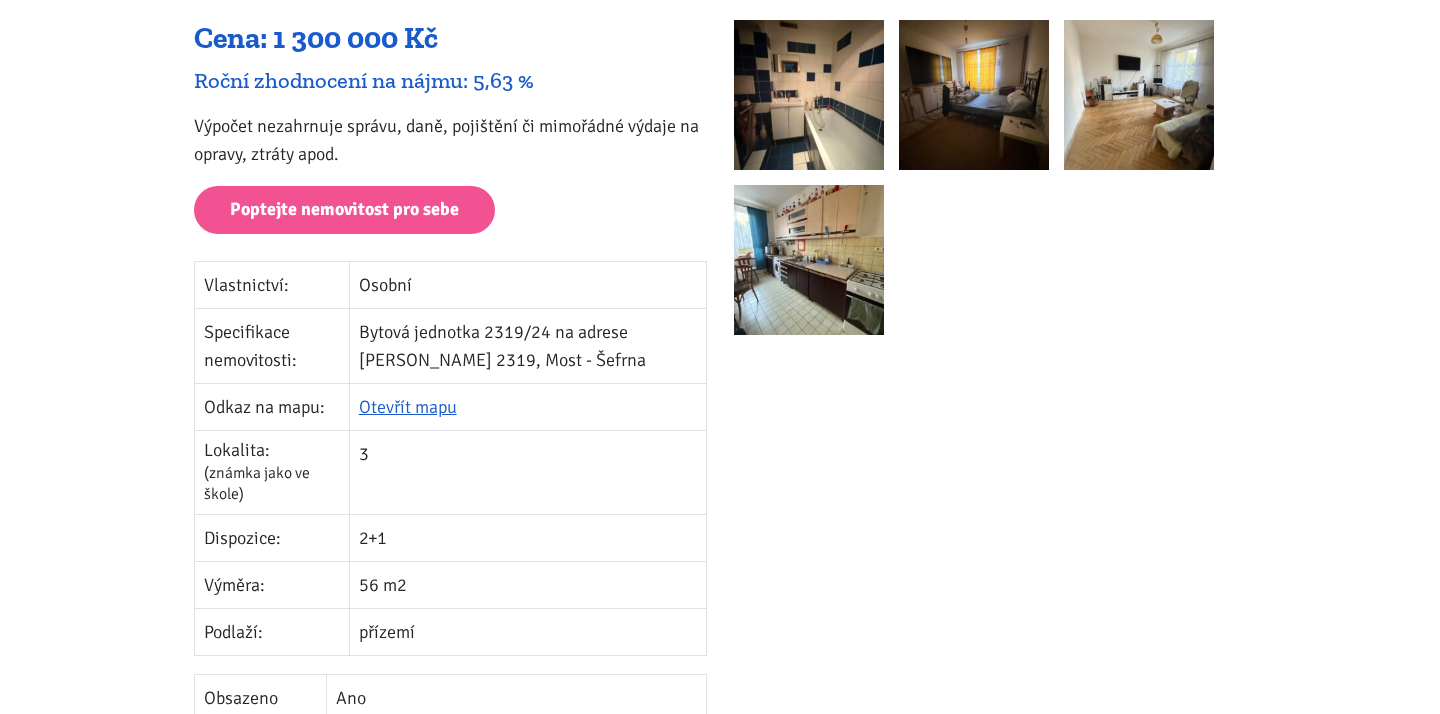 scroll, scrollTop: 430, scrollLeft: 0, axis: vertical 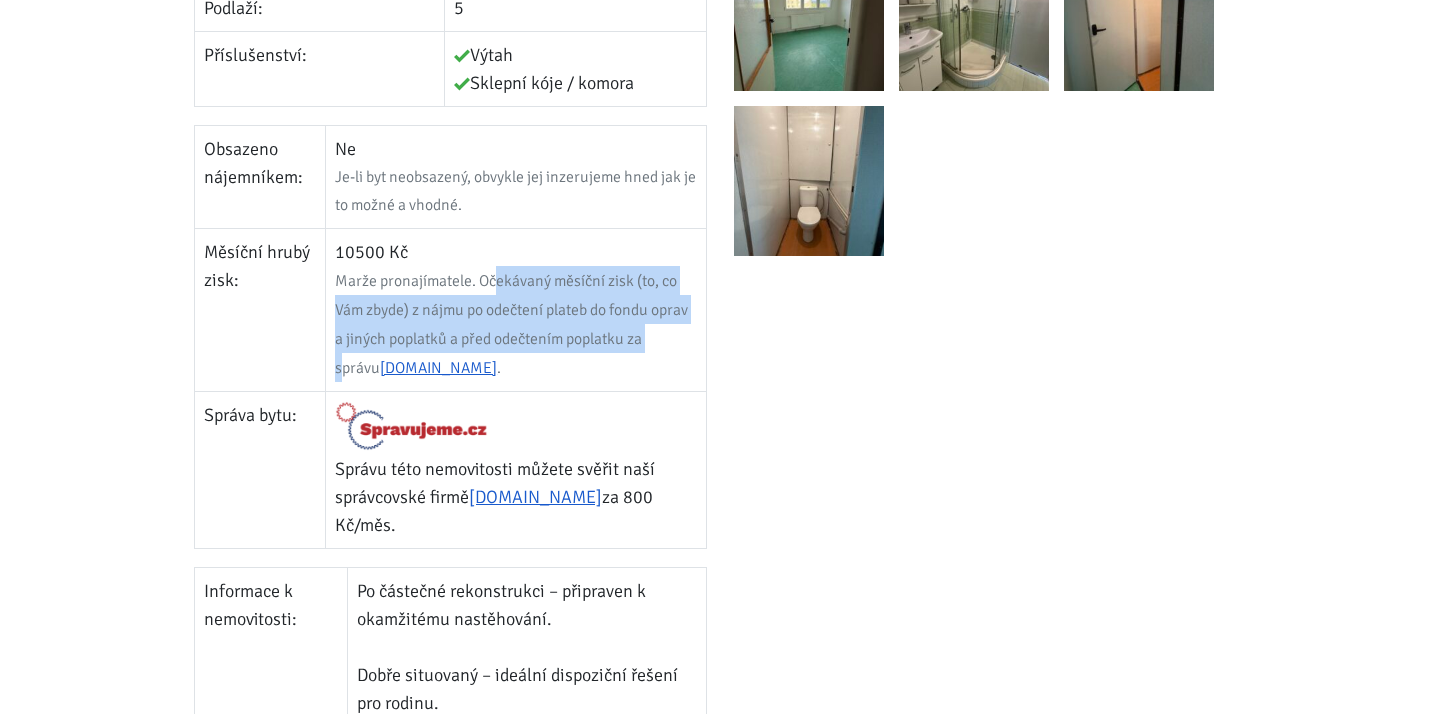 drag, startPoint x: 498, startPoint y: 280, endPoint x: 653, endPoint y: 331, distance: 163.17476 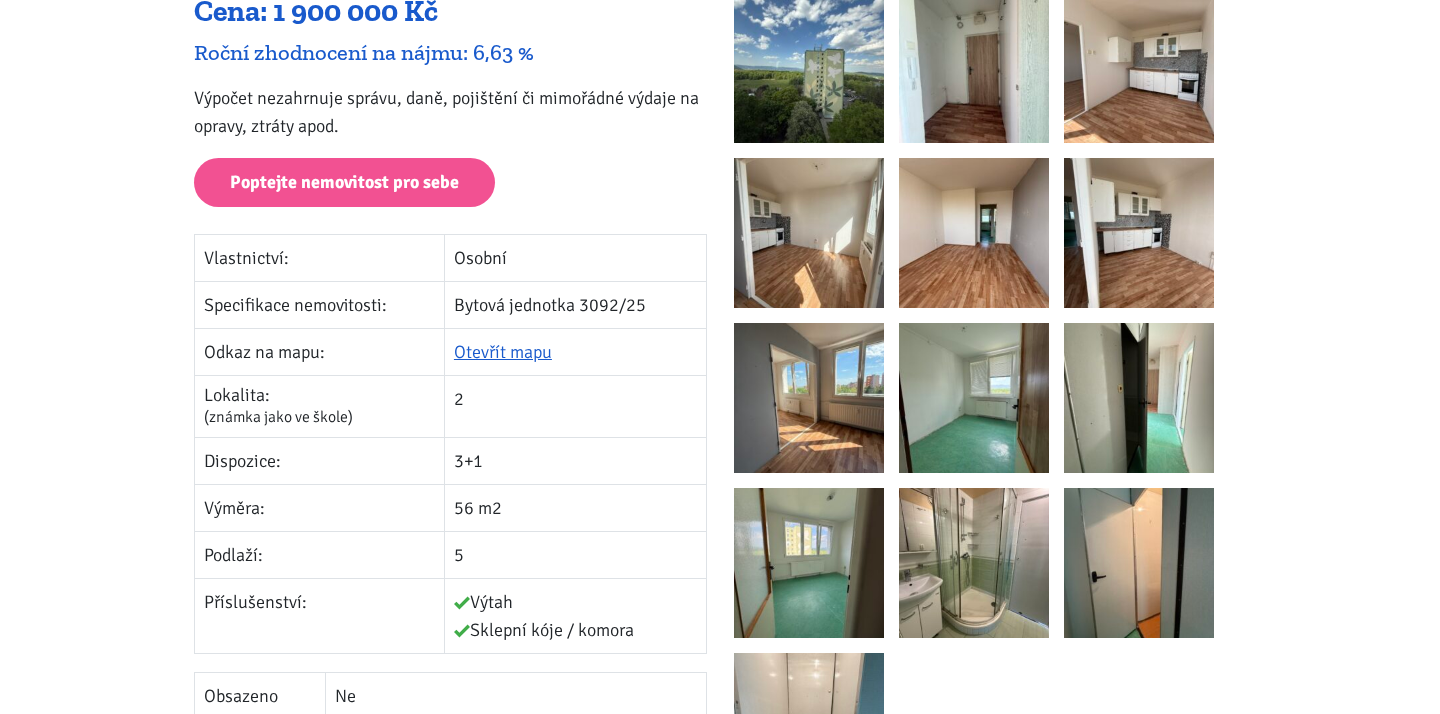 scroll, scrollTop: 356, scrollLeft: 0, axis: vertical 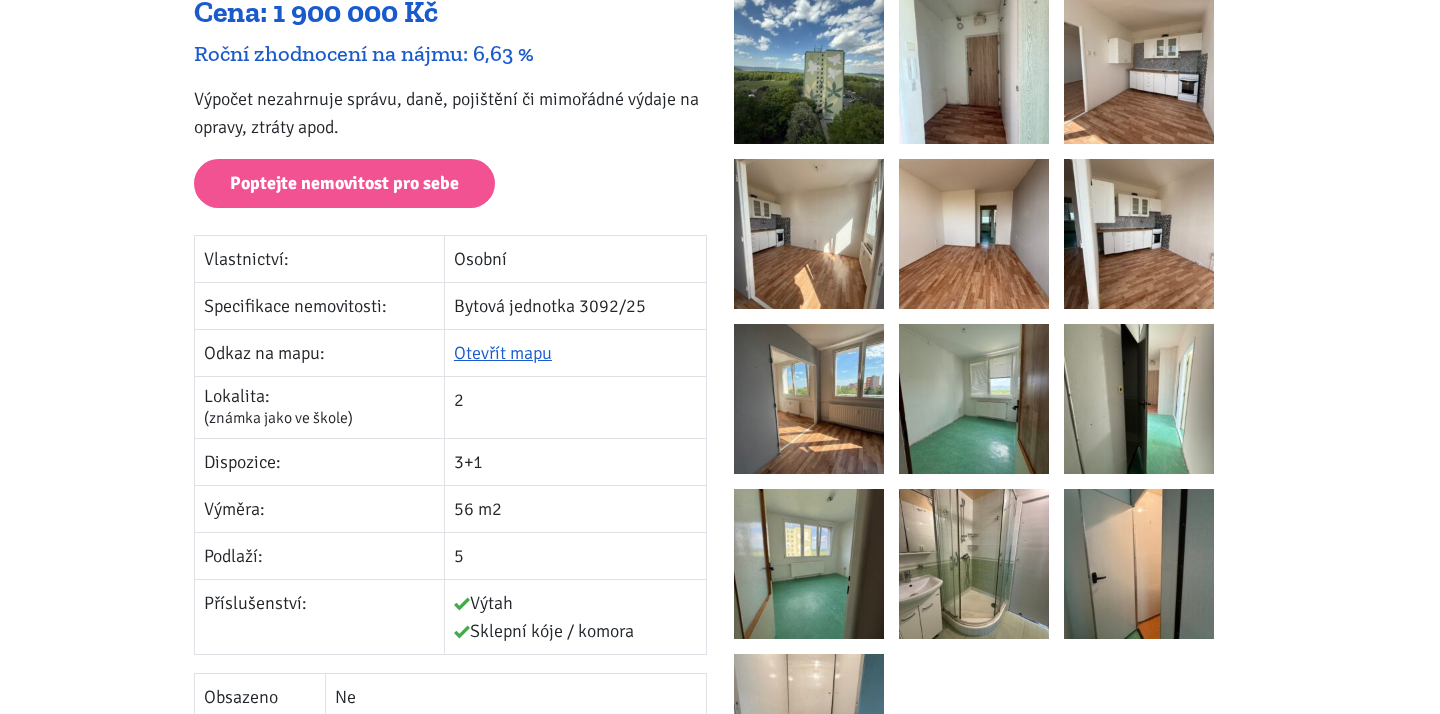 click at bounding box center [1139, 69] 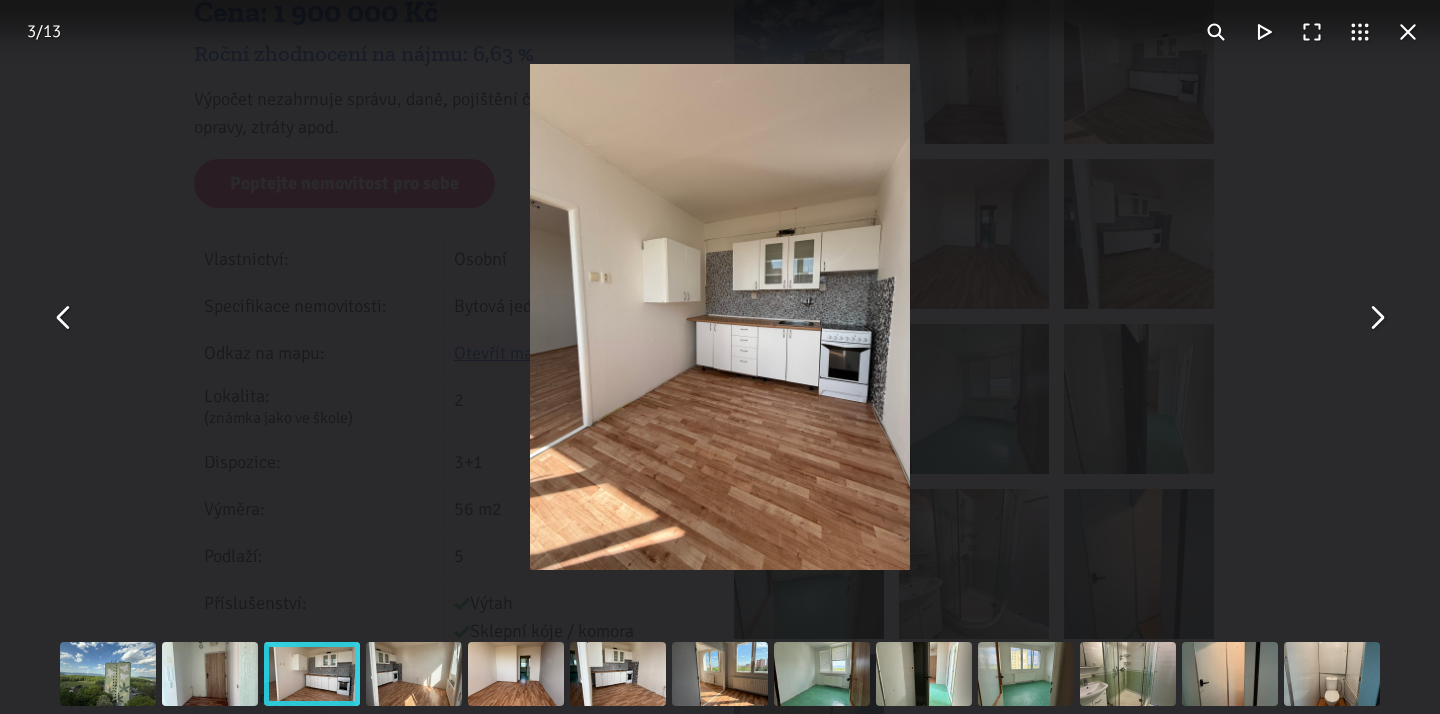 click at bounding box center [1408, 32] 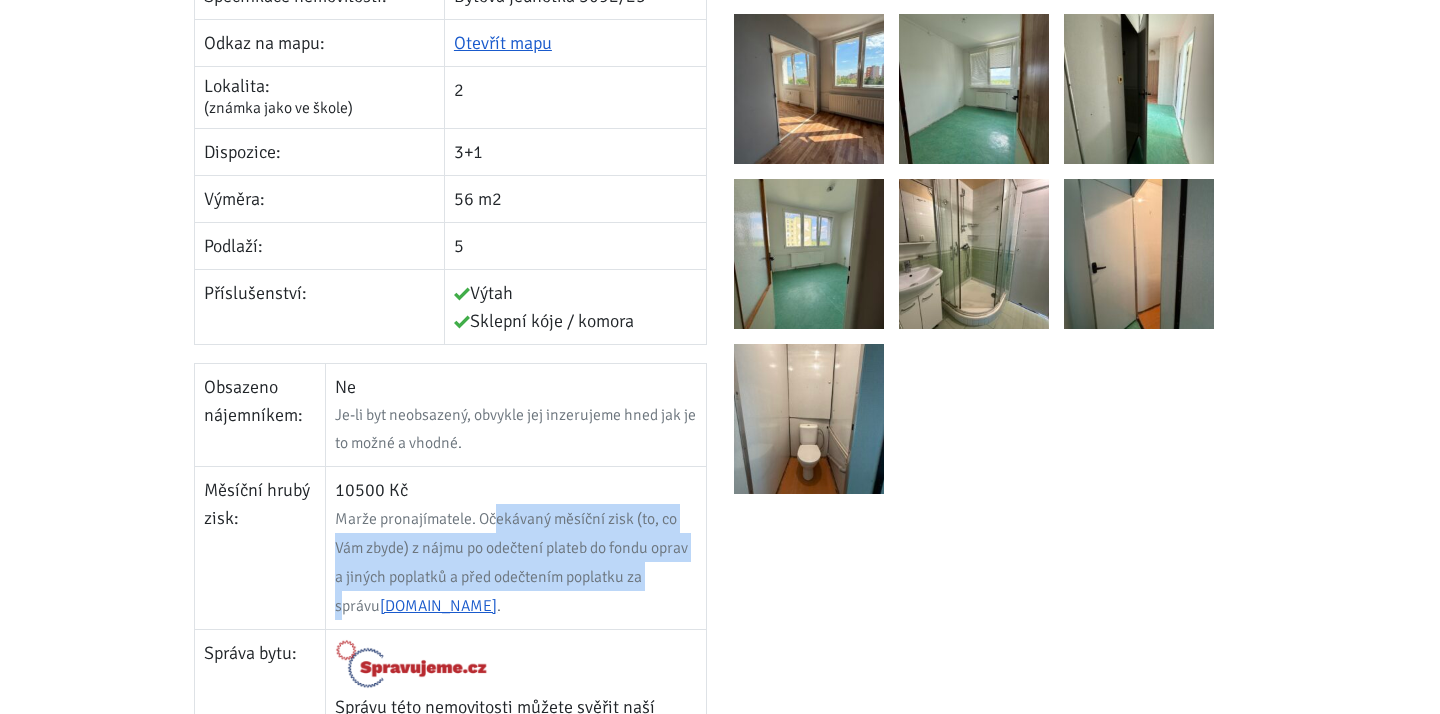 scroll, scrollTop: 665, scrollLeft: 0, axis: vertical 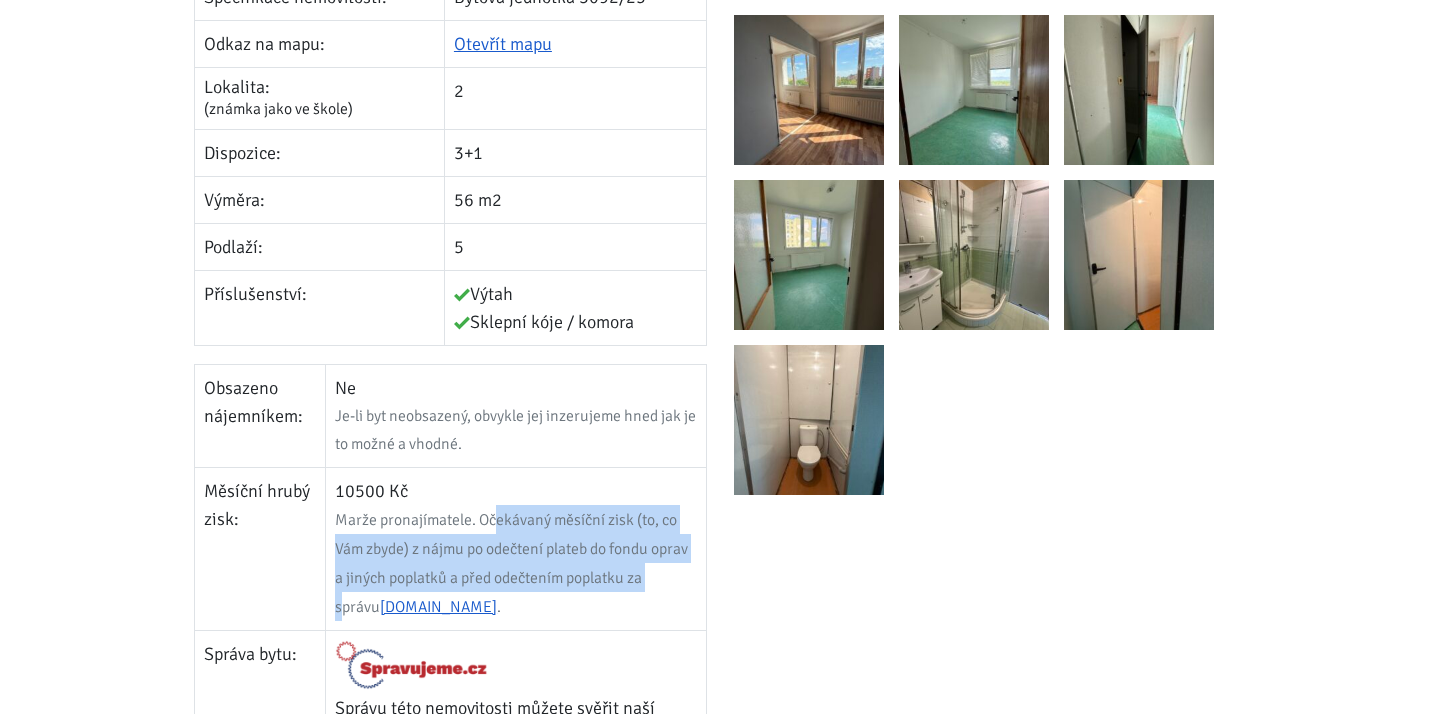 drag, startPoint x: 333, startPoint y: 489, endPoint x: 521, endPoint y: 497, distance: 188.17014 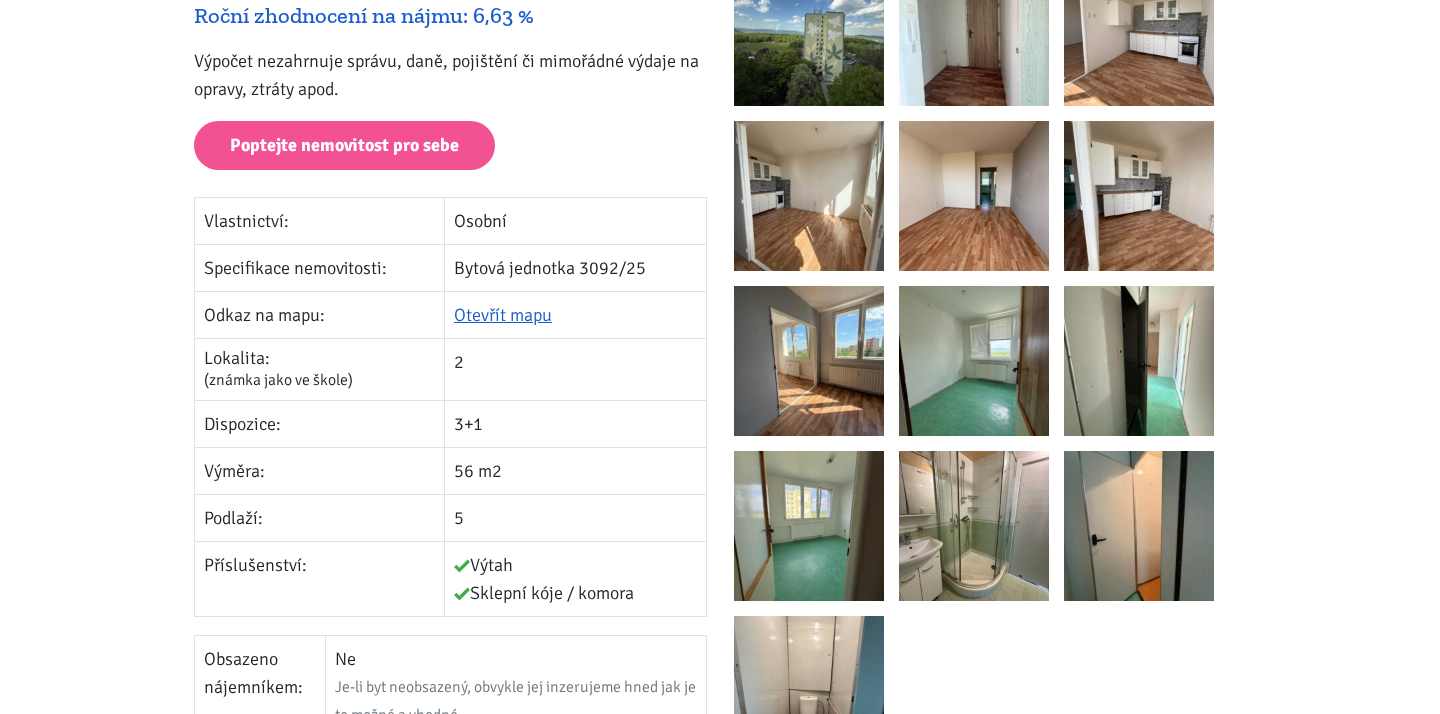 scroll, scrollTop: 0, scrollLeft: 0, axis: both 